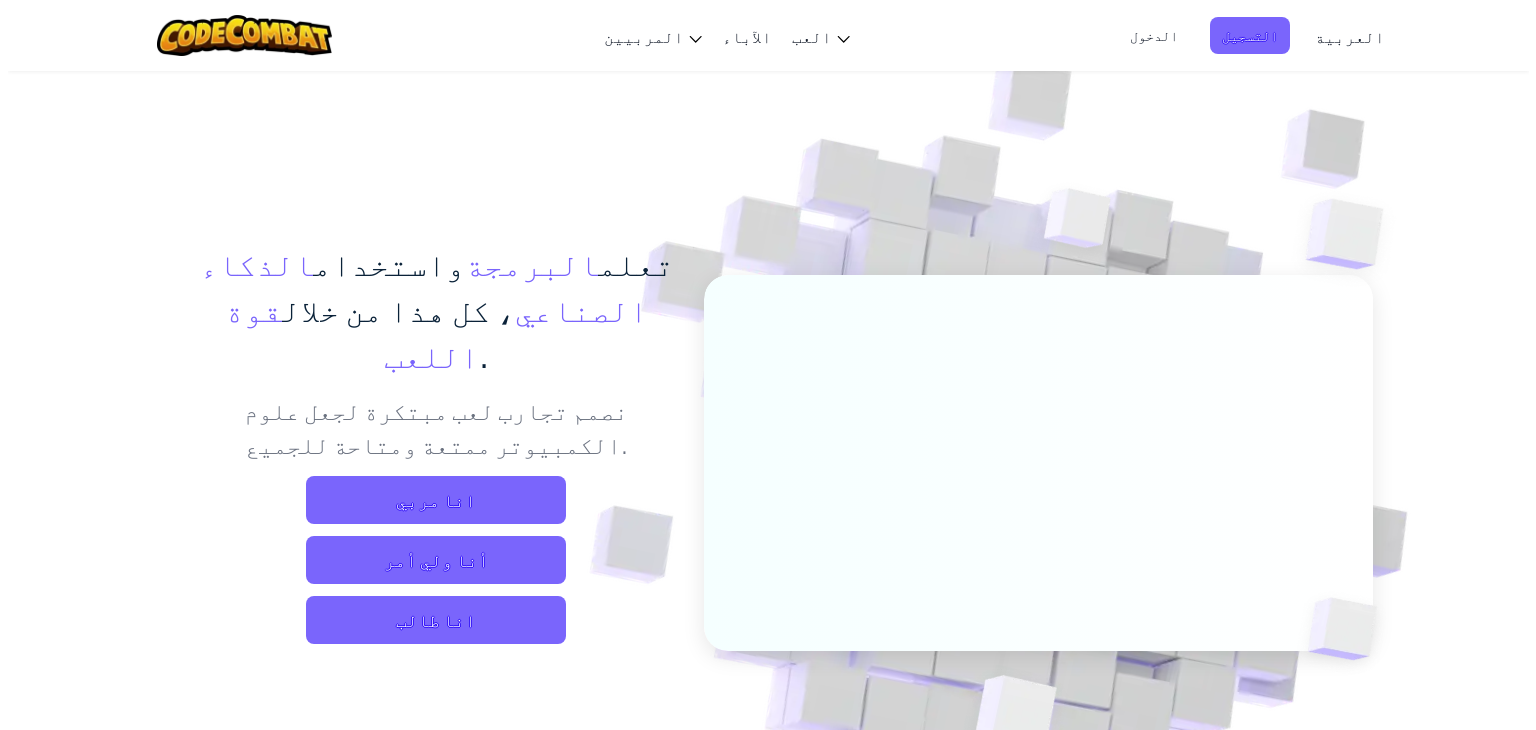 scroll, scrollTop: 0, scrollLeft: 0, axis: both 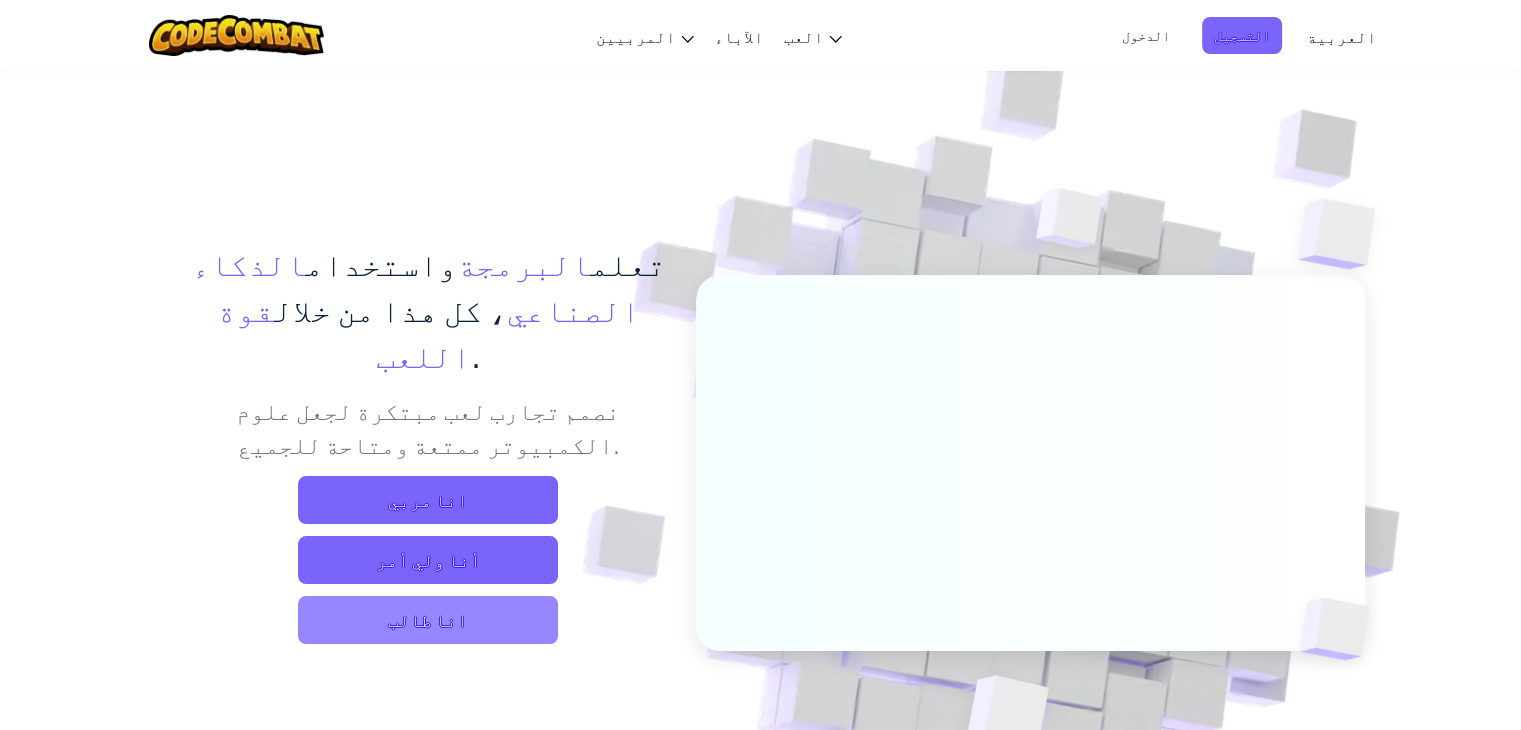 click on "انا طالب" at bounding box center [428, 620] 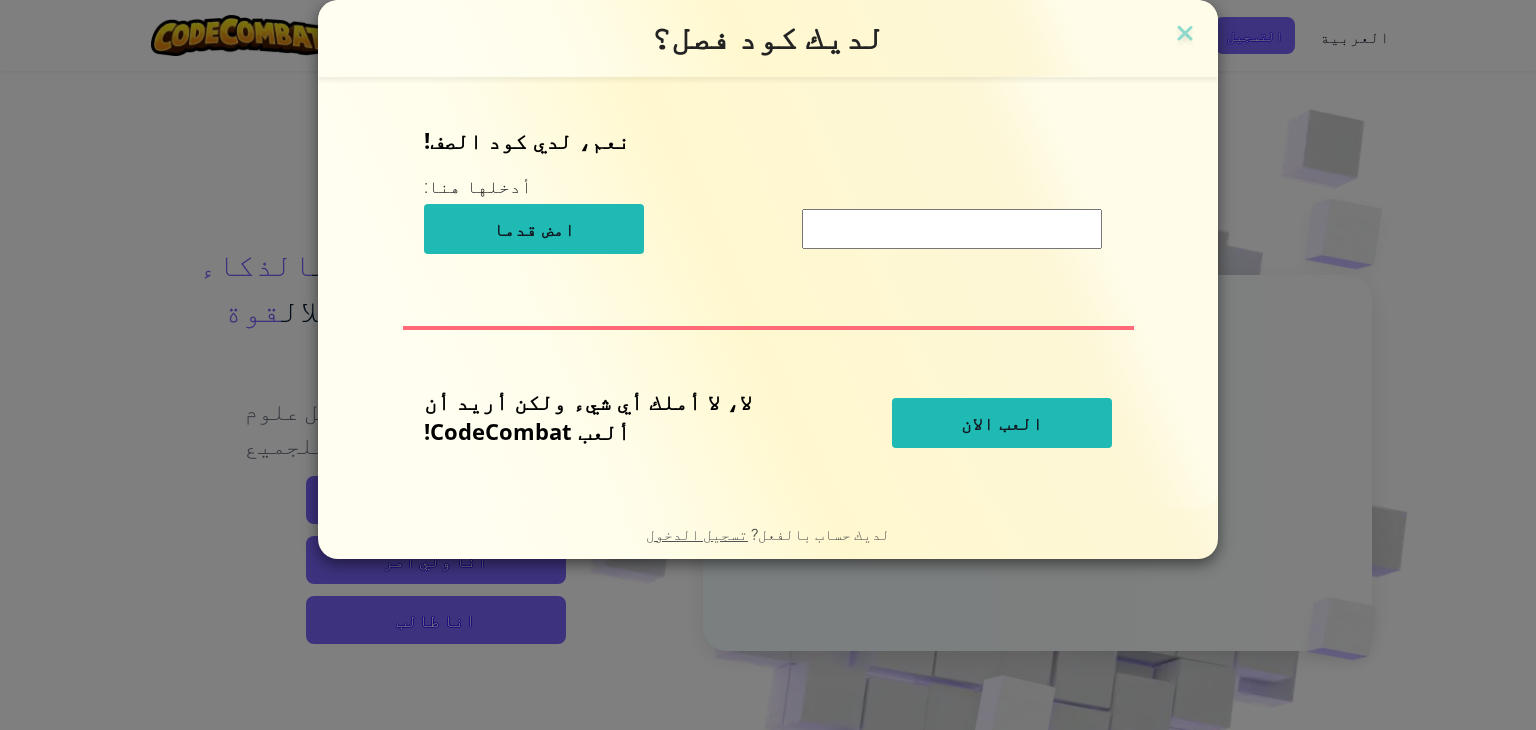 click on "لديك كود فصل؟ نعم، لدي كود الصف! أدخلها هنا: امض قدما لا، لا أملك أي شيء ولكن أريد أن ألعب CodeCombat! العب الان لديك حساب بالفعل? تسجيل الدخول" at bounding box center (768, 365) 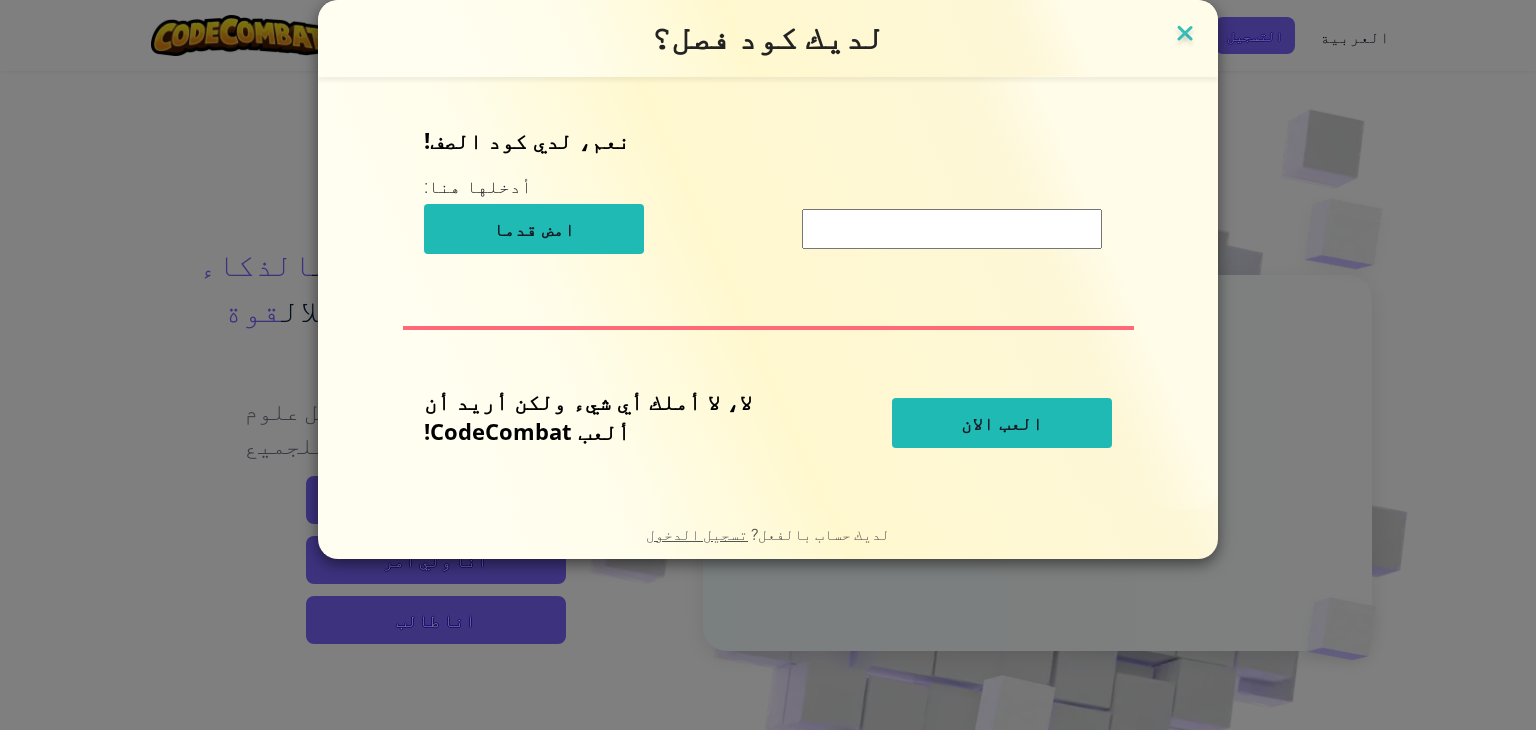 click at bounding box center [1185, 35] 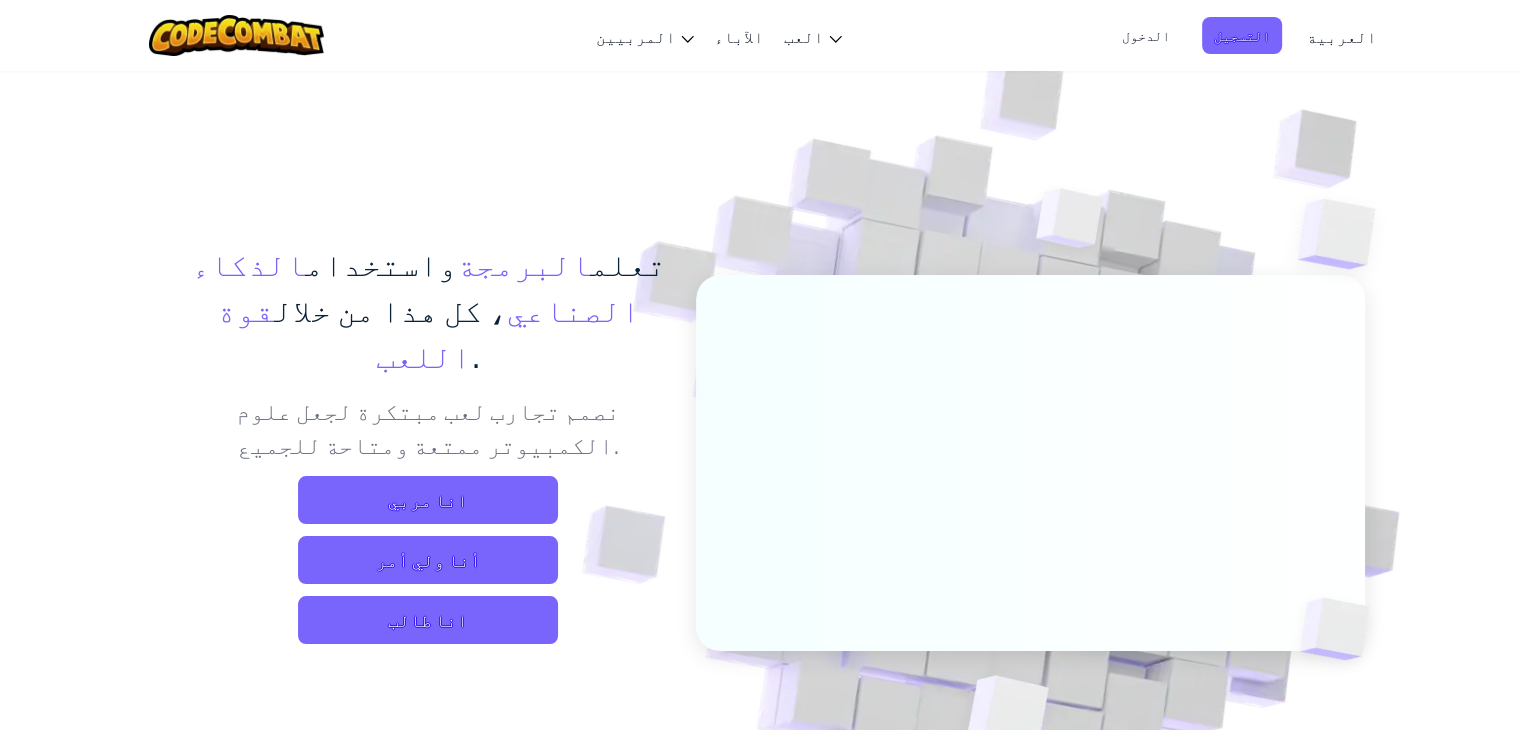 click on "العربية" at bounding box center [1342, 36] 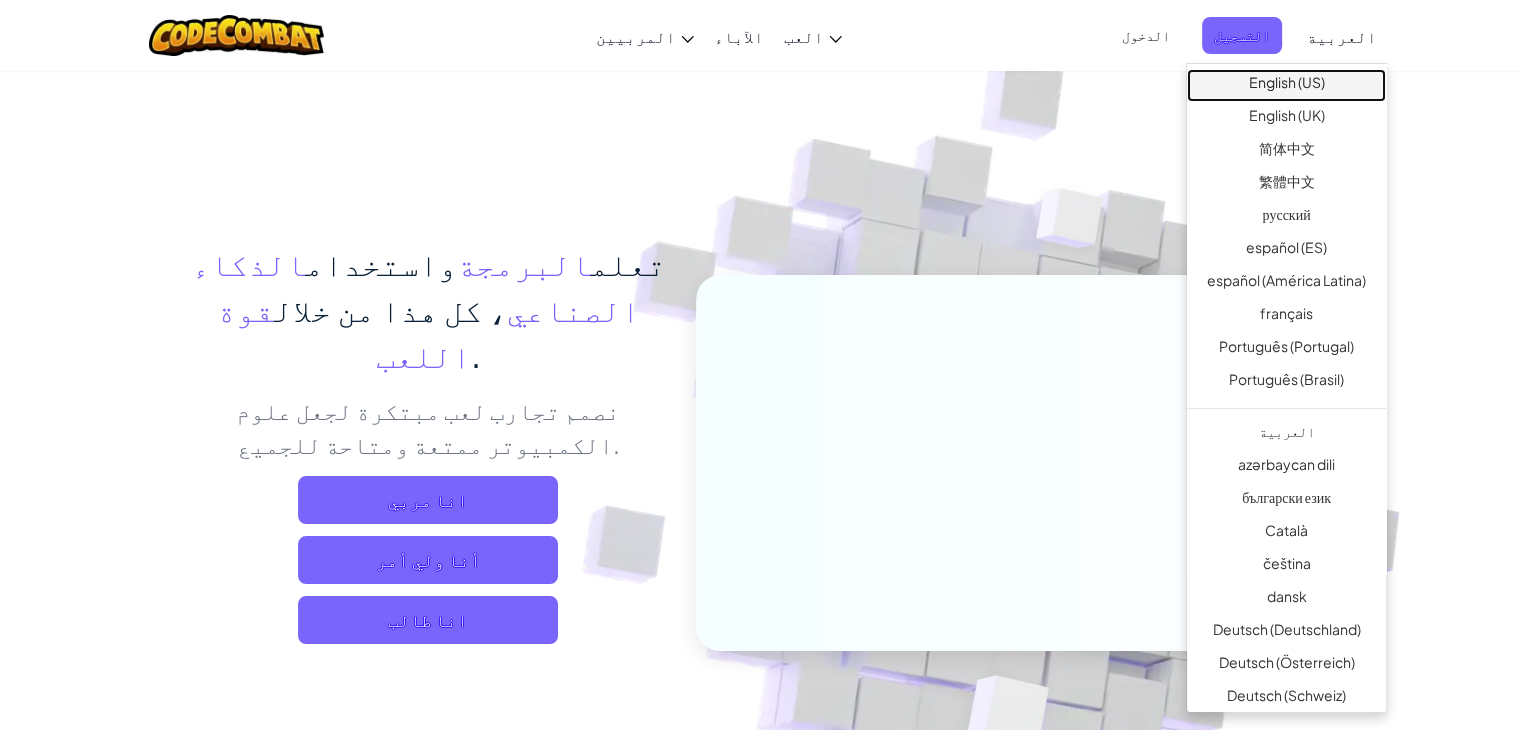 click on "English (US)" at bounding box center [1286, 85] 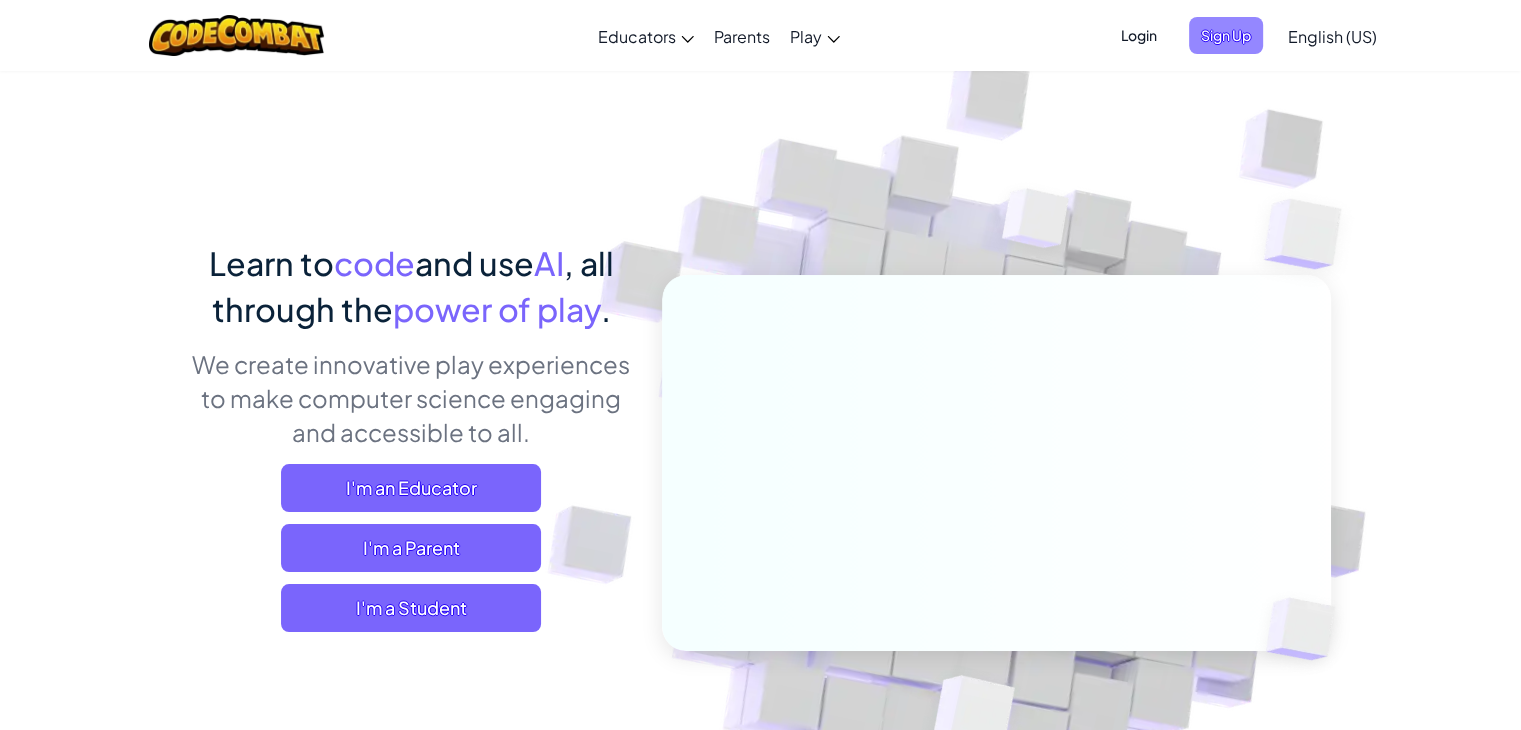 click on "Sign Up" at bounding box center [1226, 35] 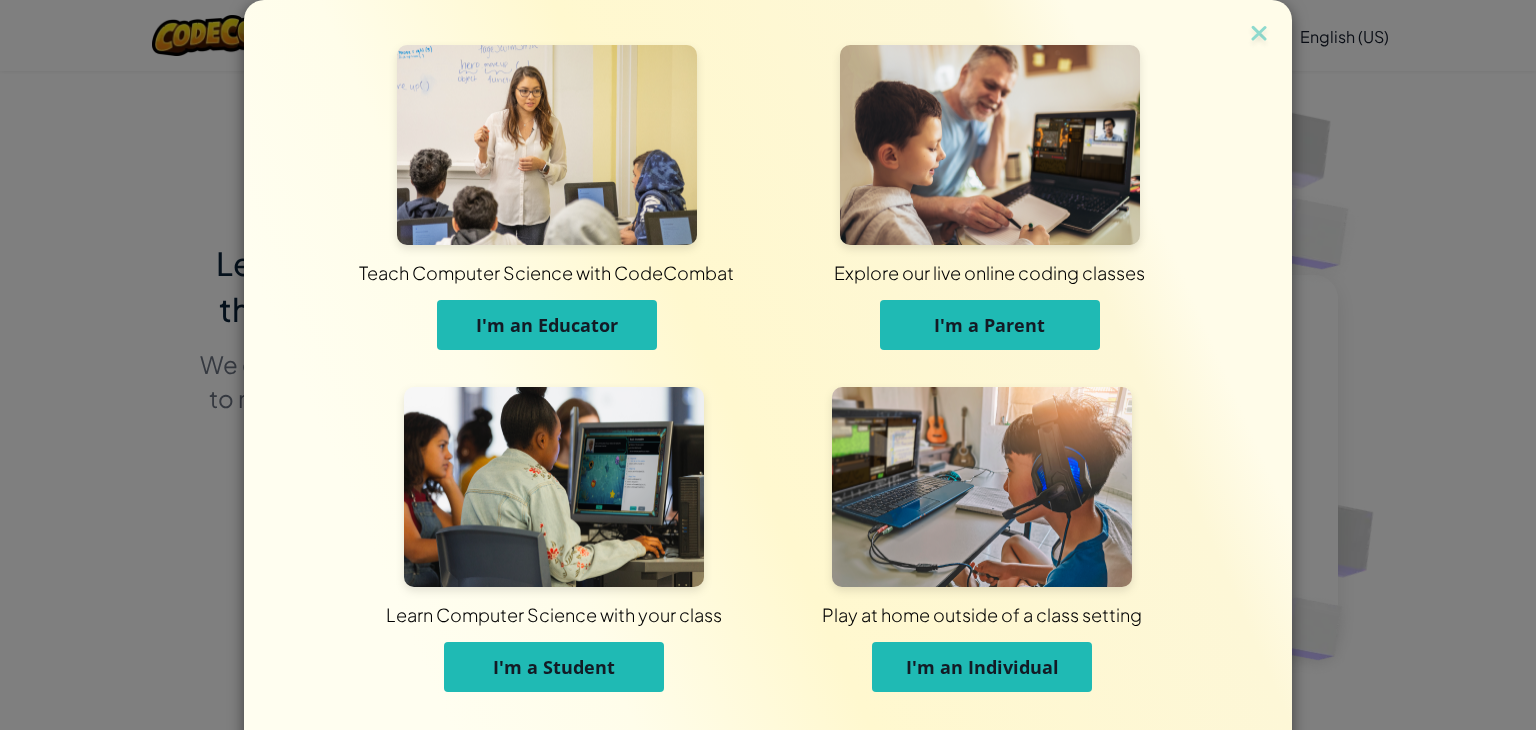 click on "I'm an Individual" at bounding box center (982, 667) 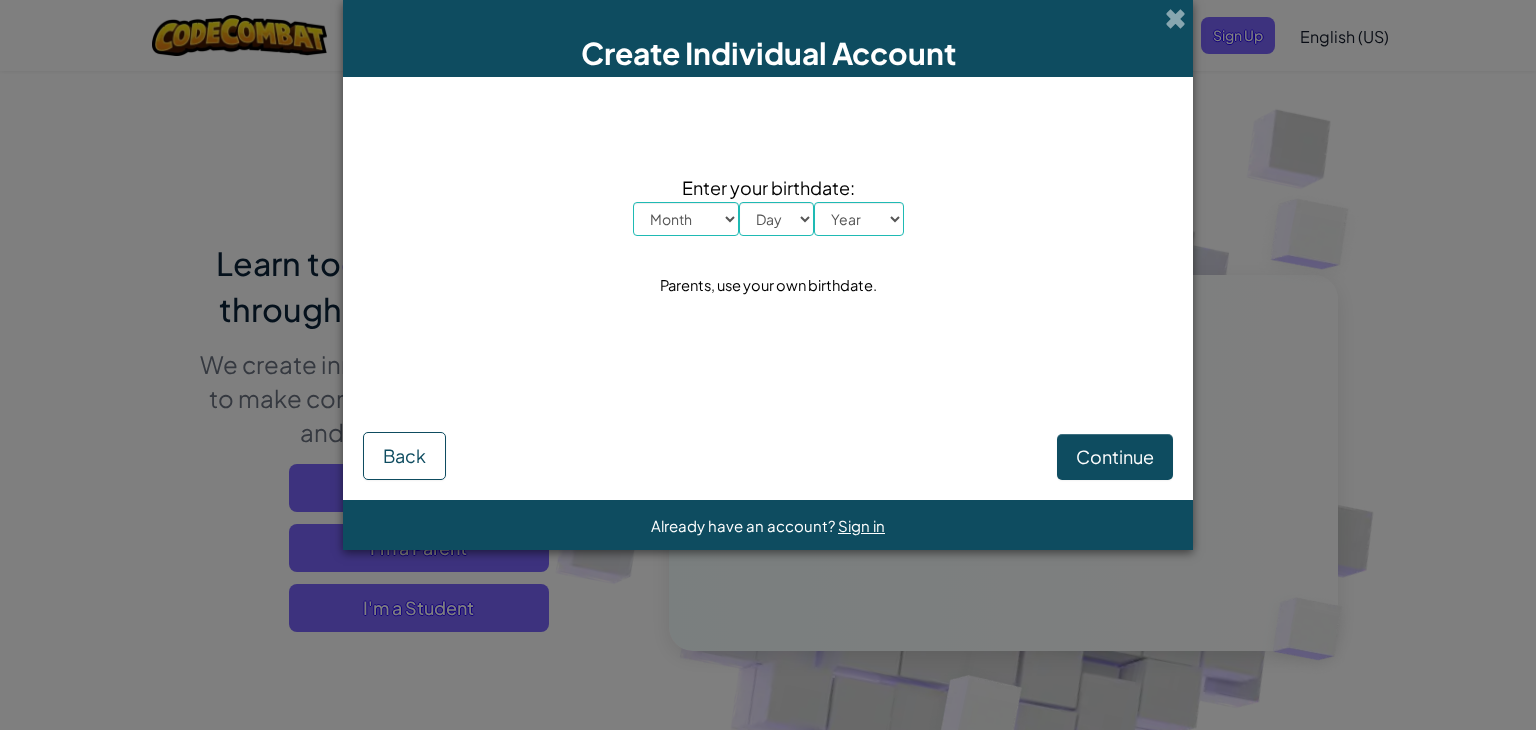click on "Month January February March April May June July August September October November December" at bounding box center [686, 219] 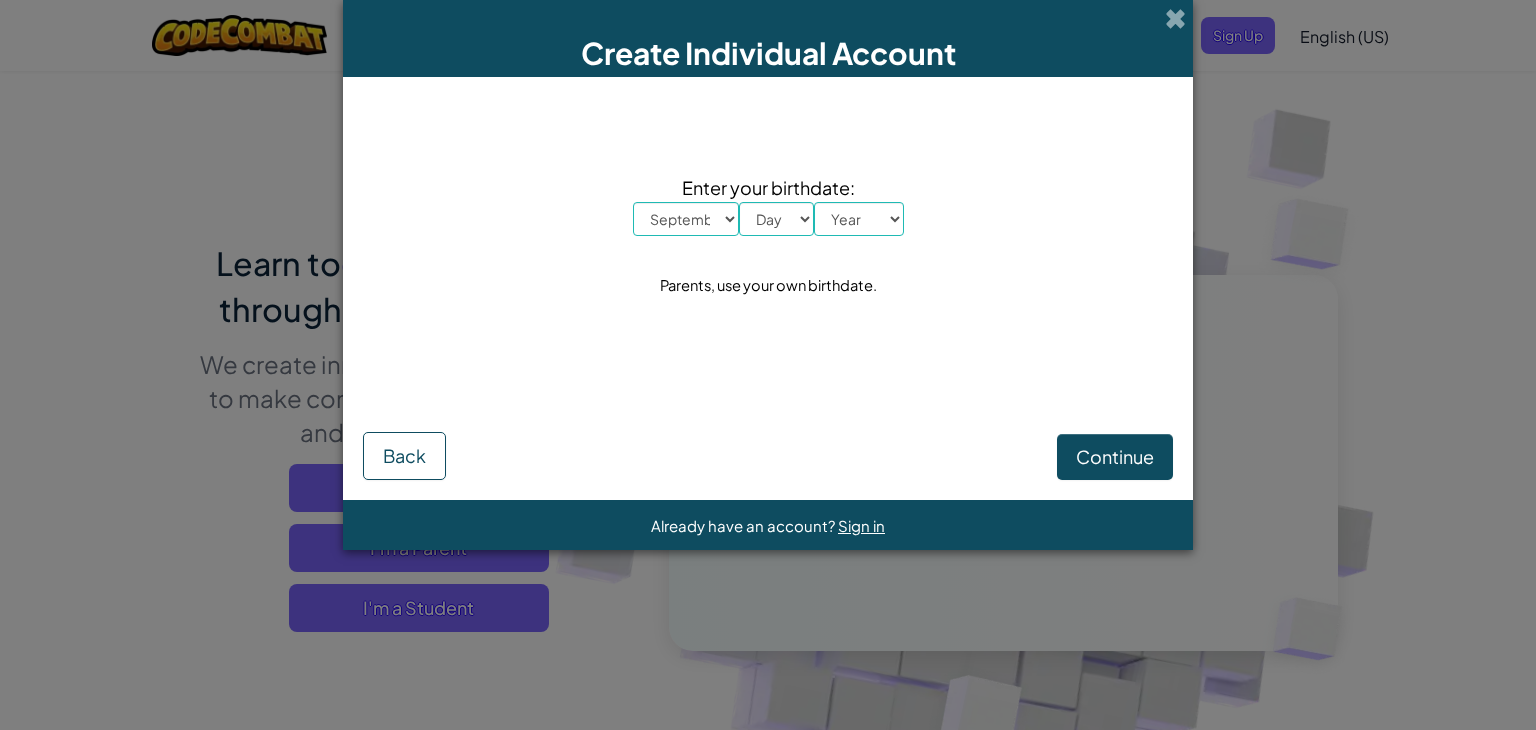 click on "Month January February March April May June July August September October November December" at bounding box center [686, 219] 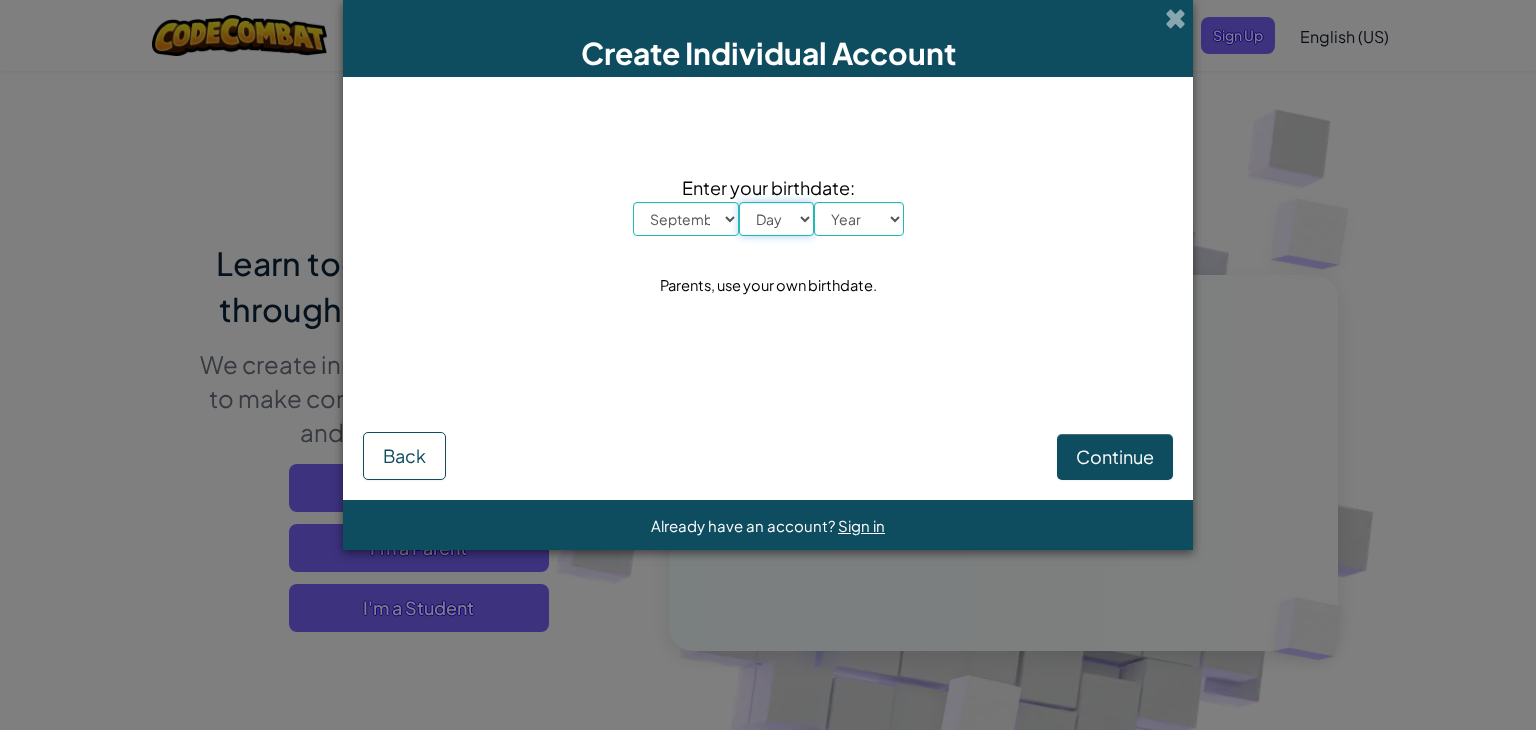 click on "Day 1 2 3 4 5 6 7 8 9 10 11 12 13 14 15 16 17 18 19 20 21 22 23 24 25 26 27 28 29 30 31" at bounding box center (776, 219) 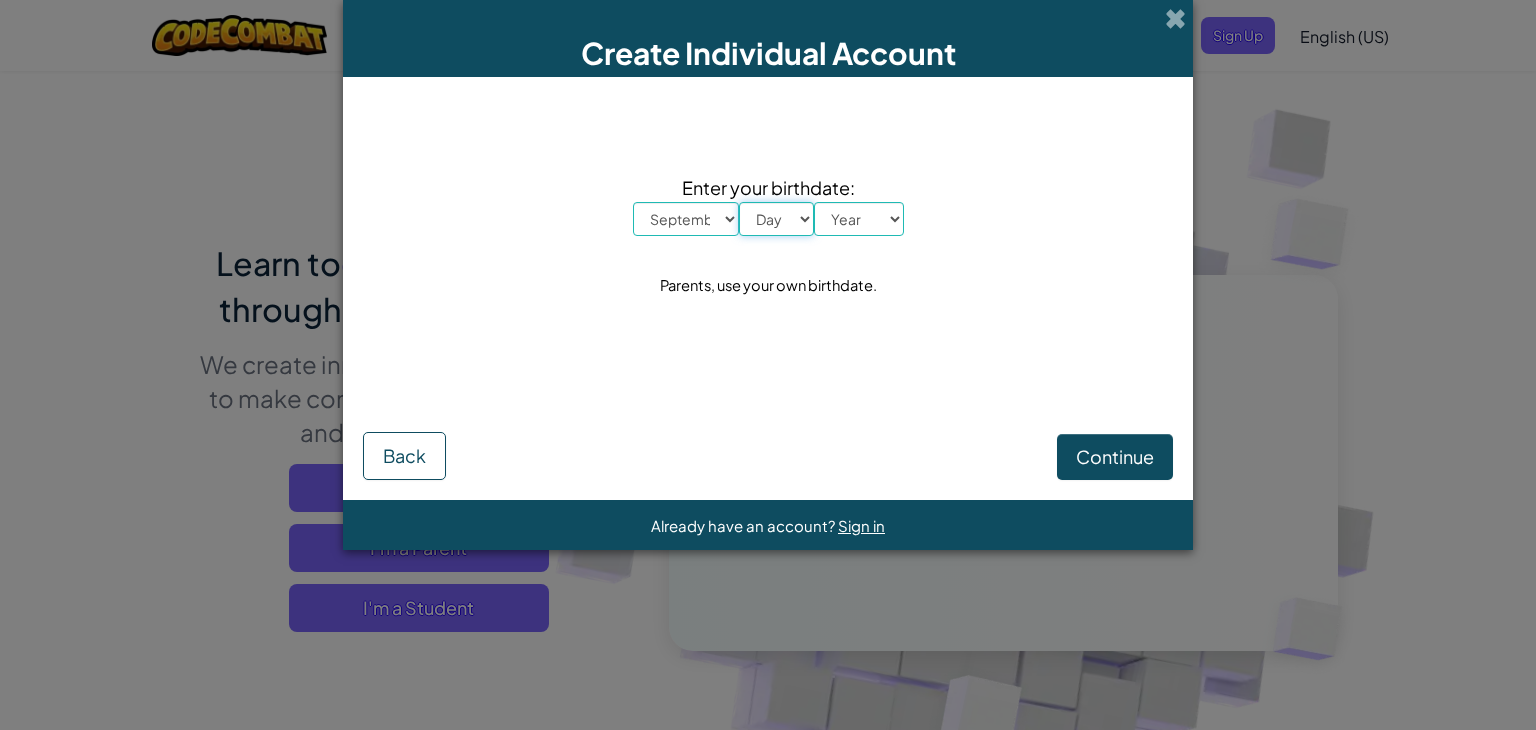 select on "10" 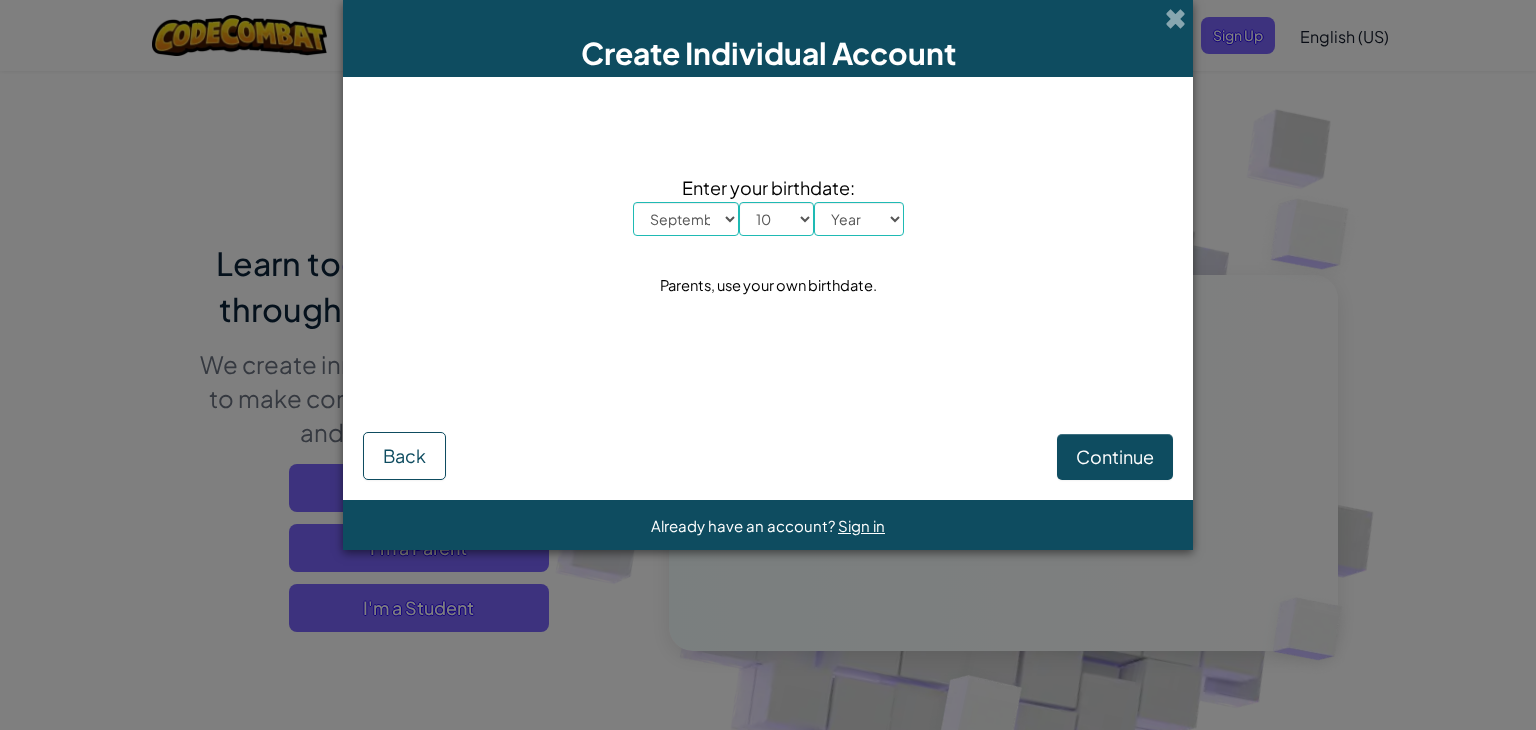 click on "Enter your birthdate:" at bounding box center (768, 187) 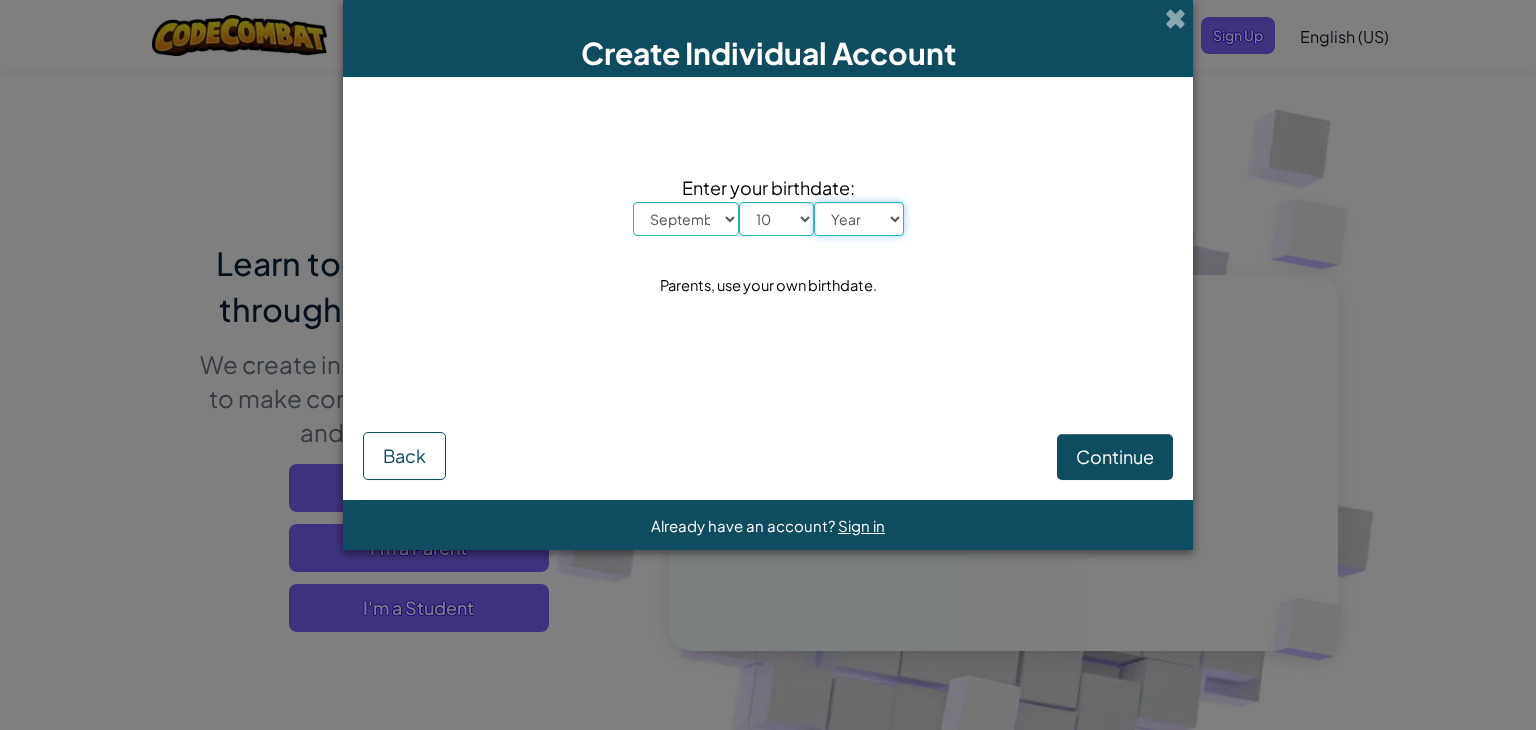 click on "Year 2025 2024 2023 2022 2021 2020 2019 2018 2017 2016 2015 2014 2013 2012 2011 2010 2009 2008 2007 2006 2005 2004 2003 2002 2001 2000 1999 1998 1997 1996 1995 1994 1993 1992 1991 1990 1989 1988 1987 1986 1985 1984 1983 1982 1981 1980 1979 1978 1977 1976 1975 1974 1973 1972 1971 1970 1969 1968 1967 1966 1965 1964 1963 1962 1961 1960 1959 1958 1957 1956 1955 1954 1953 1952 1951 1950 1949 1948 1947 1946 1945 1944 1943 1942 1941 1940 1939 1938 1937 1936 1935 1934 1933 1932 1931 1930 1929 1928 1927 1926" at bounding box center (859, 219) 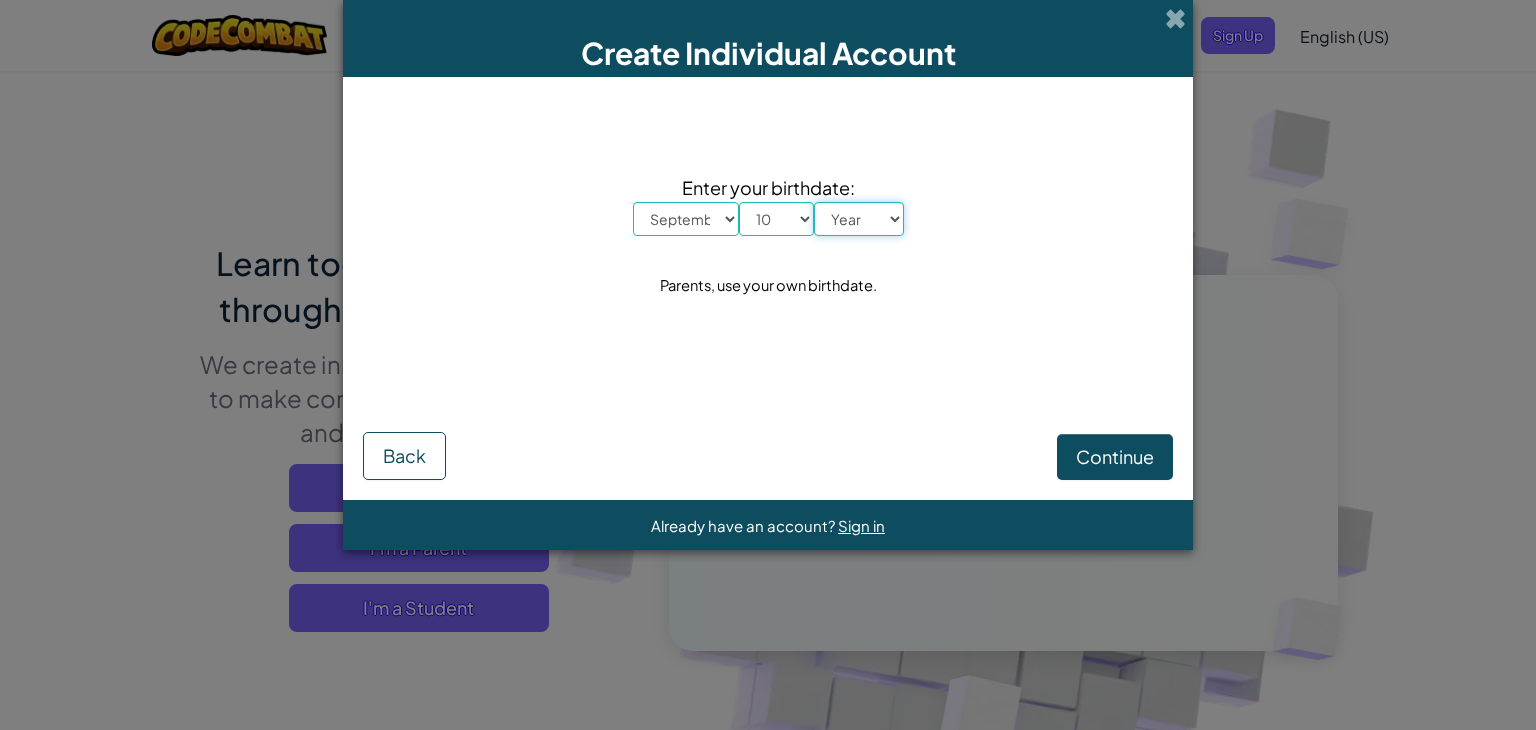 select on "2000" 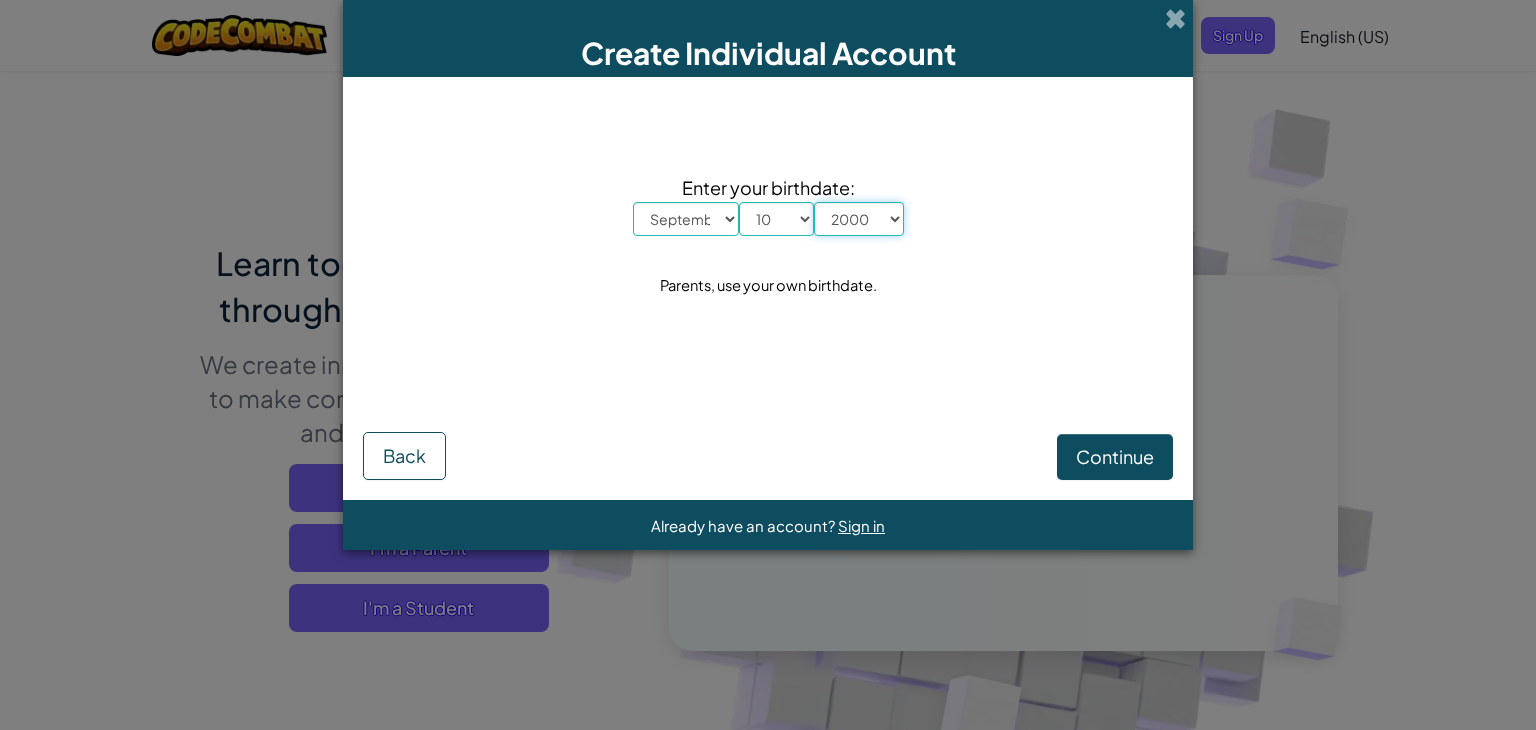 click on "Year 2025 2024 2023 2022 2021 2020 2019 2018 2017 2016 2015 2014 2013 2012 2011 2010 2009 2008 2007 2006 2005 2004 2003 2002 2001 2000 1999 1998 1997 1996 1995 1994 1993 1992 1991 1990 1989 1988 1987 1986 1985 1984 1983 1982 1981 1980 1979 1978 1977 1976 1975 1974 1973 1972 1971 1970 1969 1968 1967 1966 1965 1964 1963 1962 1961 1960 1959 1958 1957 1956 1955 1954 1953 1952 1951 1950 1949 1948 1947 1946 1945 1944 1943 1942 1941 1940 1939 1938 1937 1936 1935 1934 1933 1932 1931 1930 1929 1928 1927 1926" at bounding box center [859, 219] 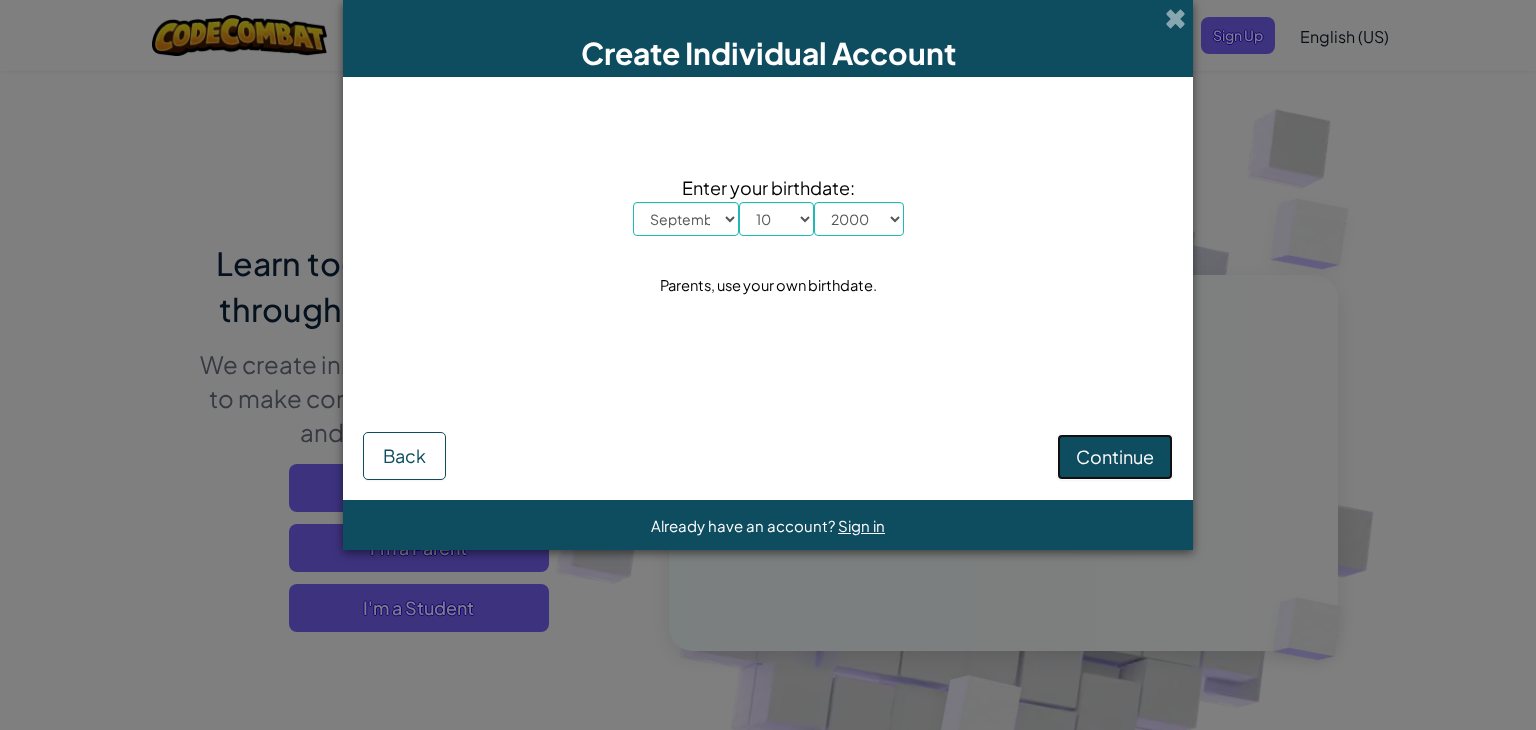 click on "Continue" at bounding box center (1115, 456) 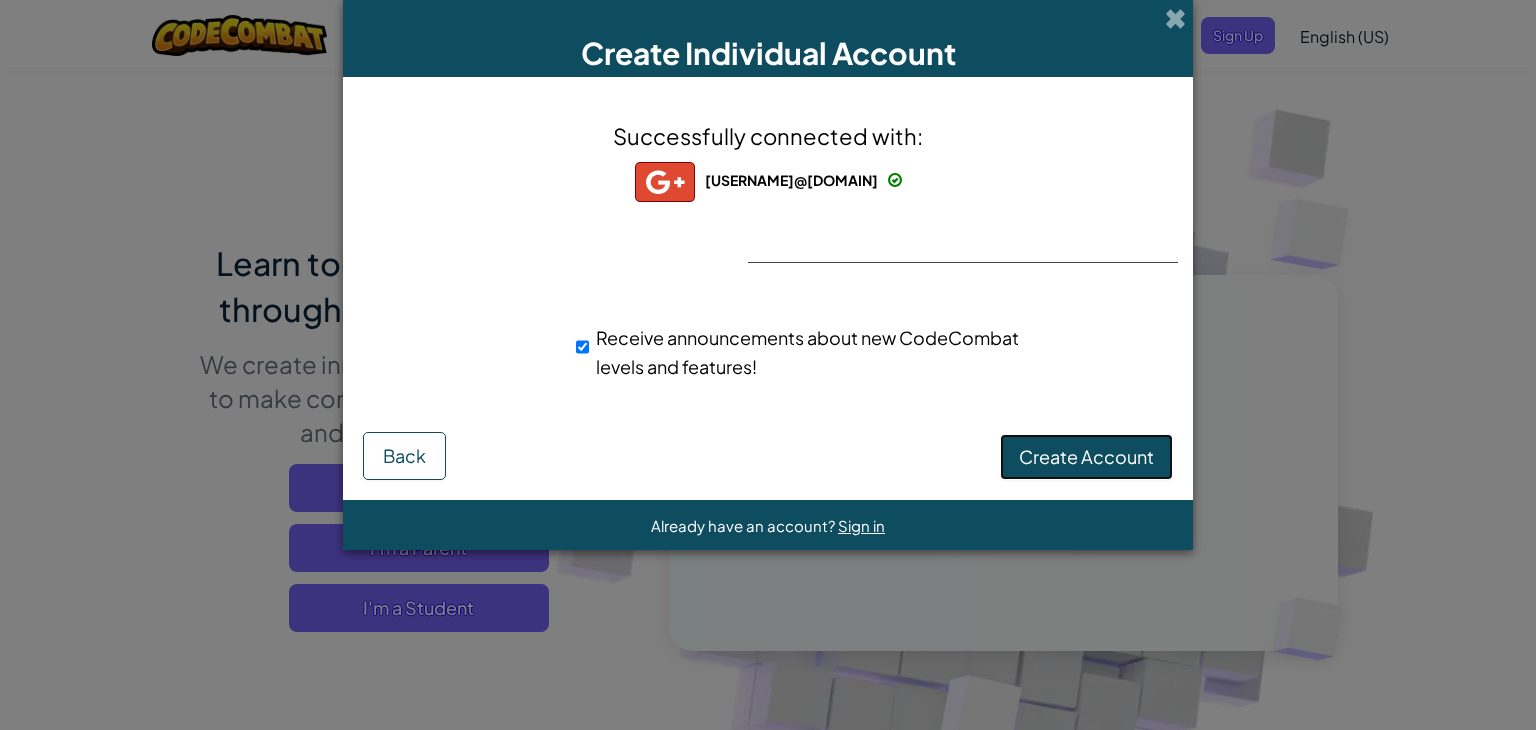 click on "Create Account" at bounding box center [1086, 456] 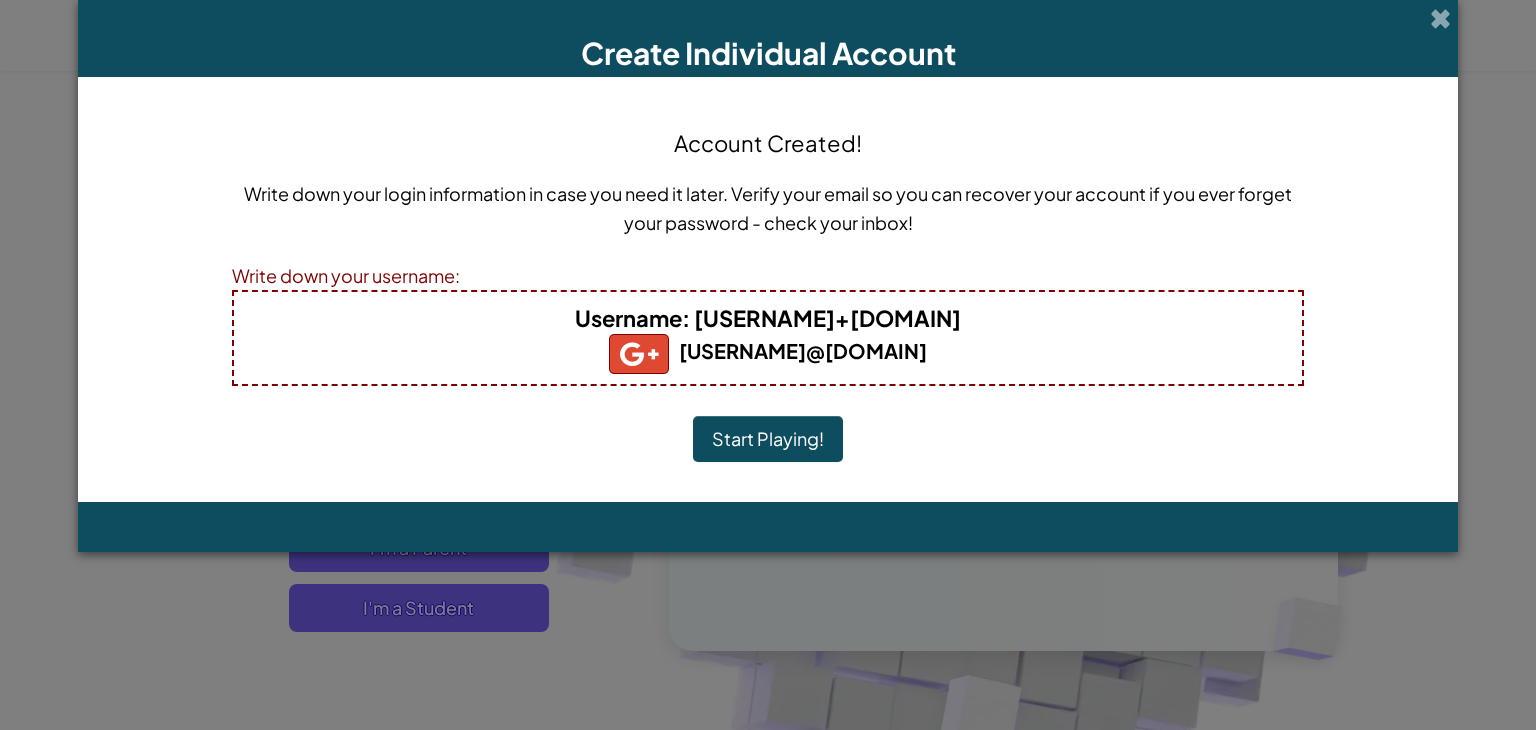 click on "[USERNAME]@[DOMAIN]" at bounding box center (768, 350) 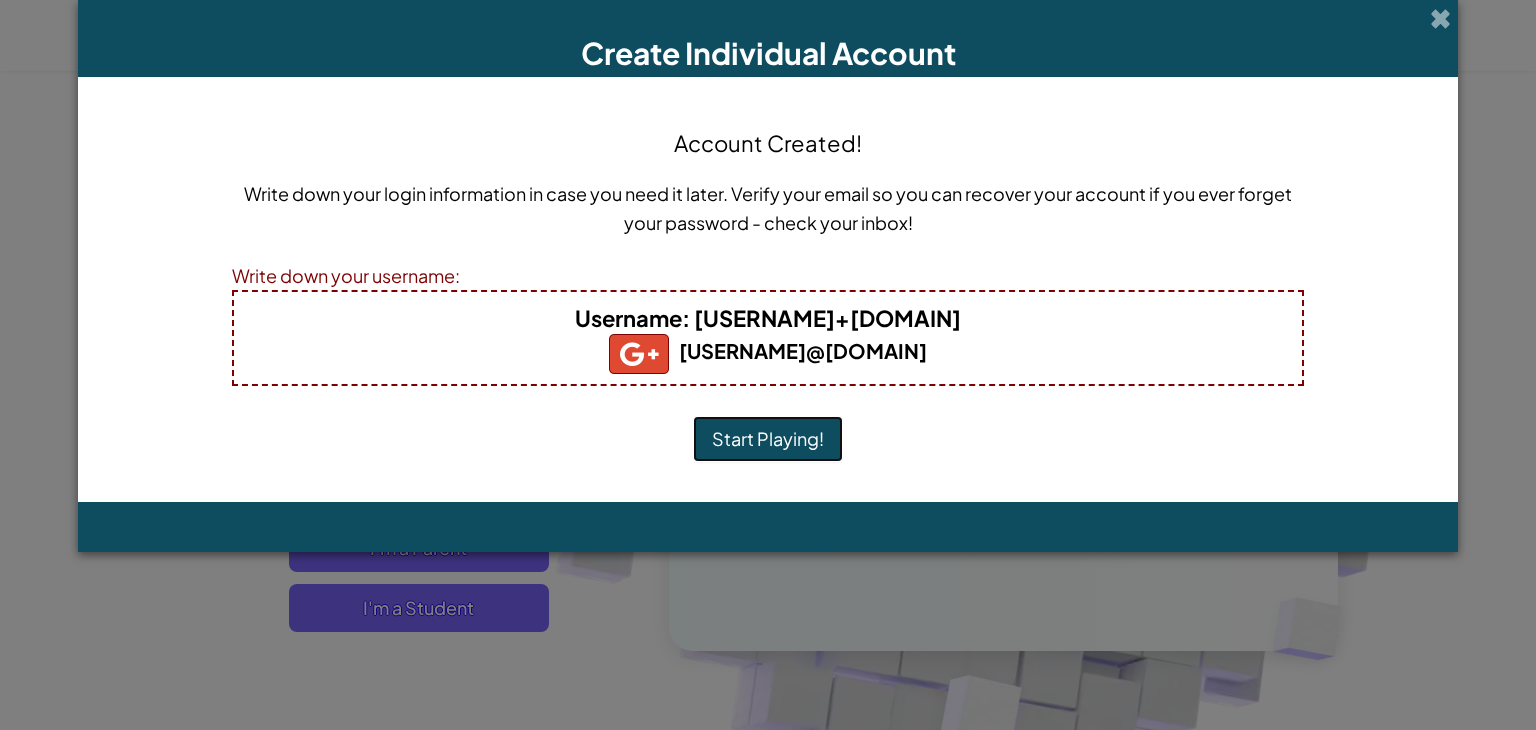 click on "Start Playing!" at bounding box center [768, 439] 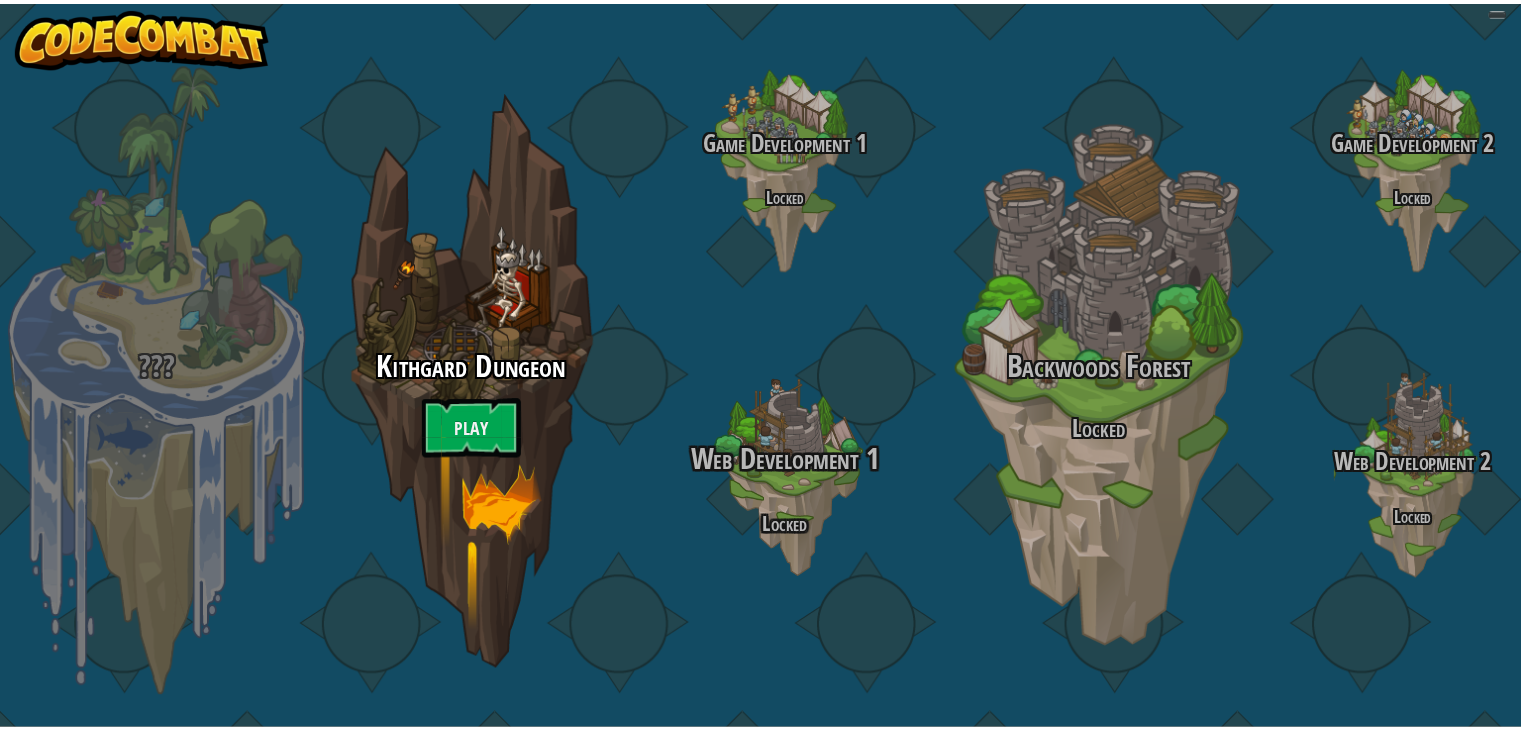 scroll, scrollTop: 0, scrollLeft: 0, axis: both 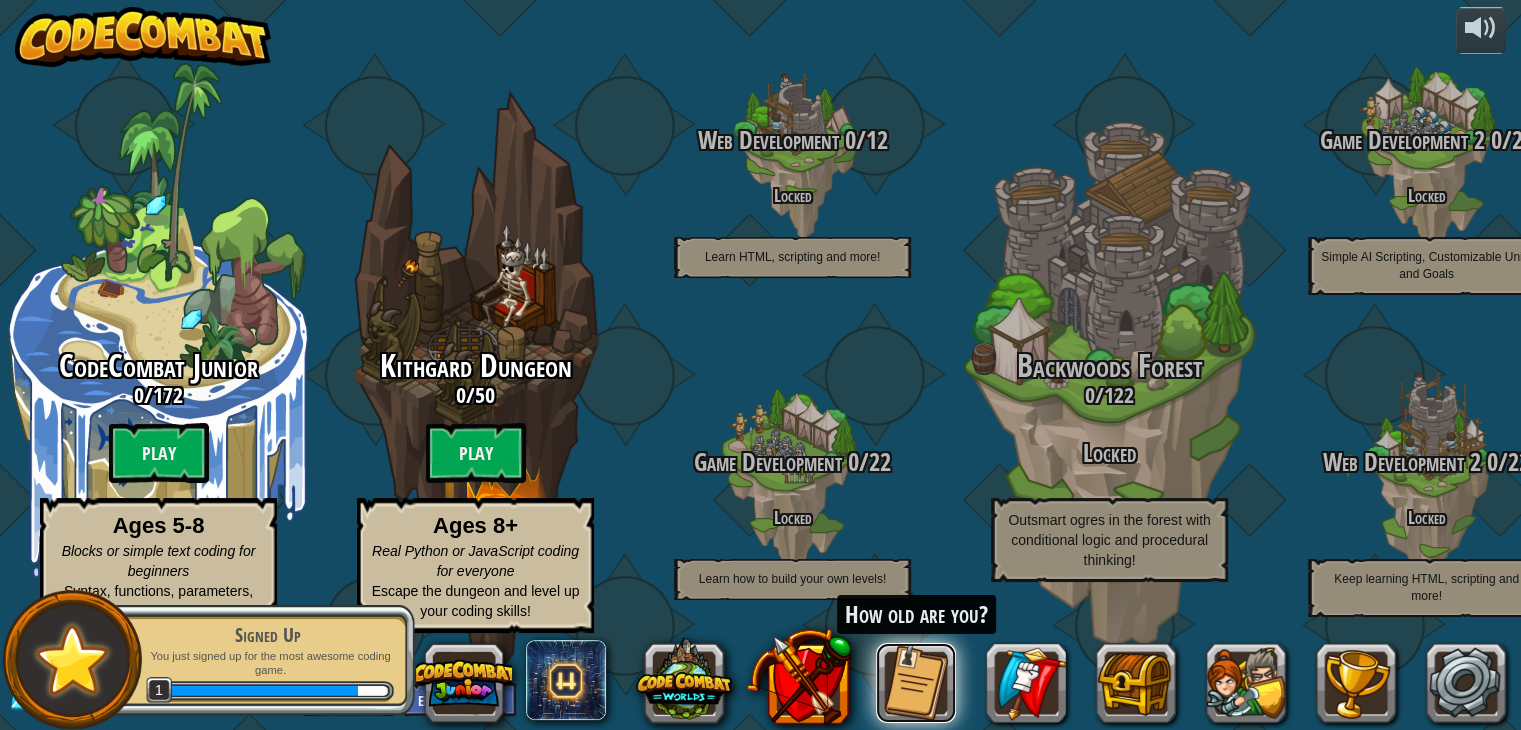 click at bounding box center [916, 683] 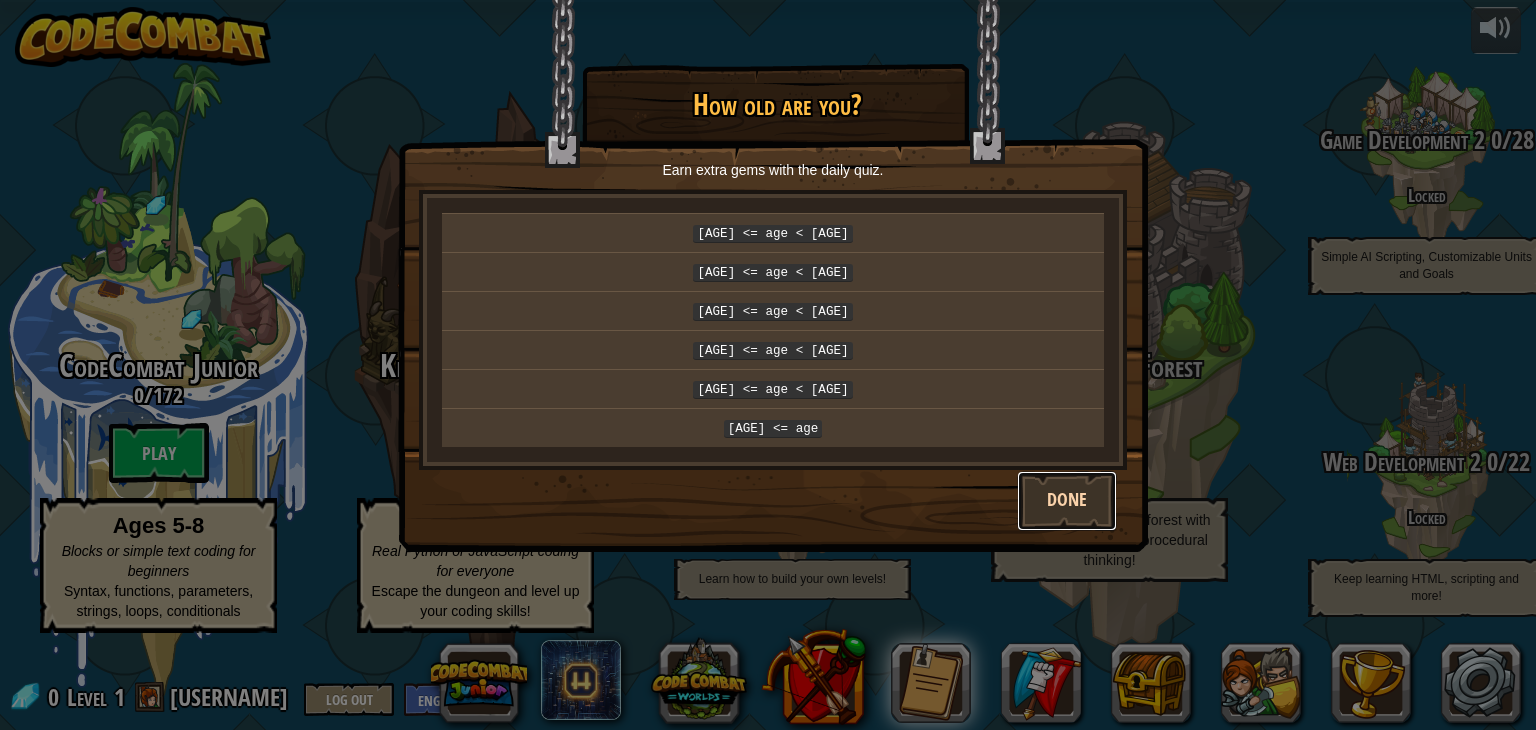 click on "Done" at bounding box center [1067, 501] 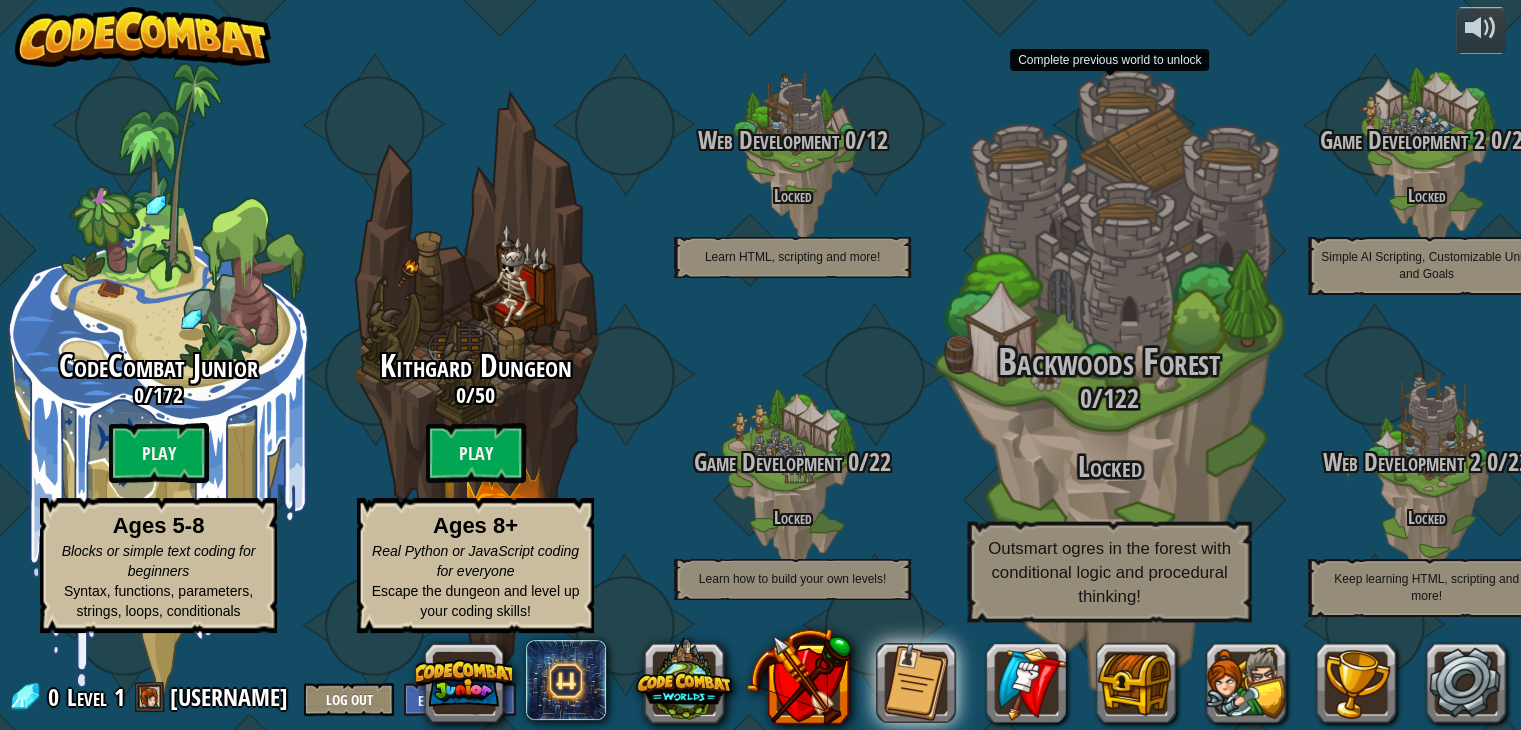 click on "Backwoods Forest 0 / 122 Locked Outsmart ogres in the forest with conditional logic and procedural thinking!" at bounding box center [1109, 482] 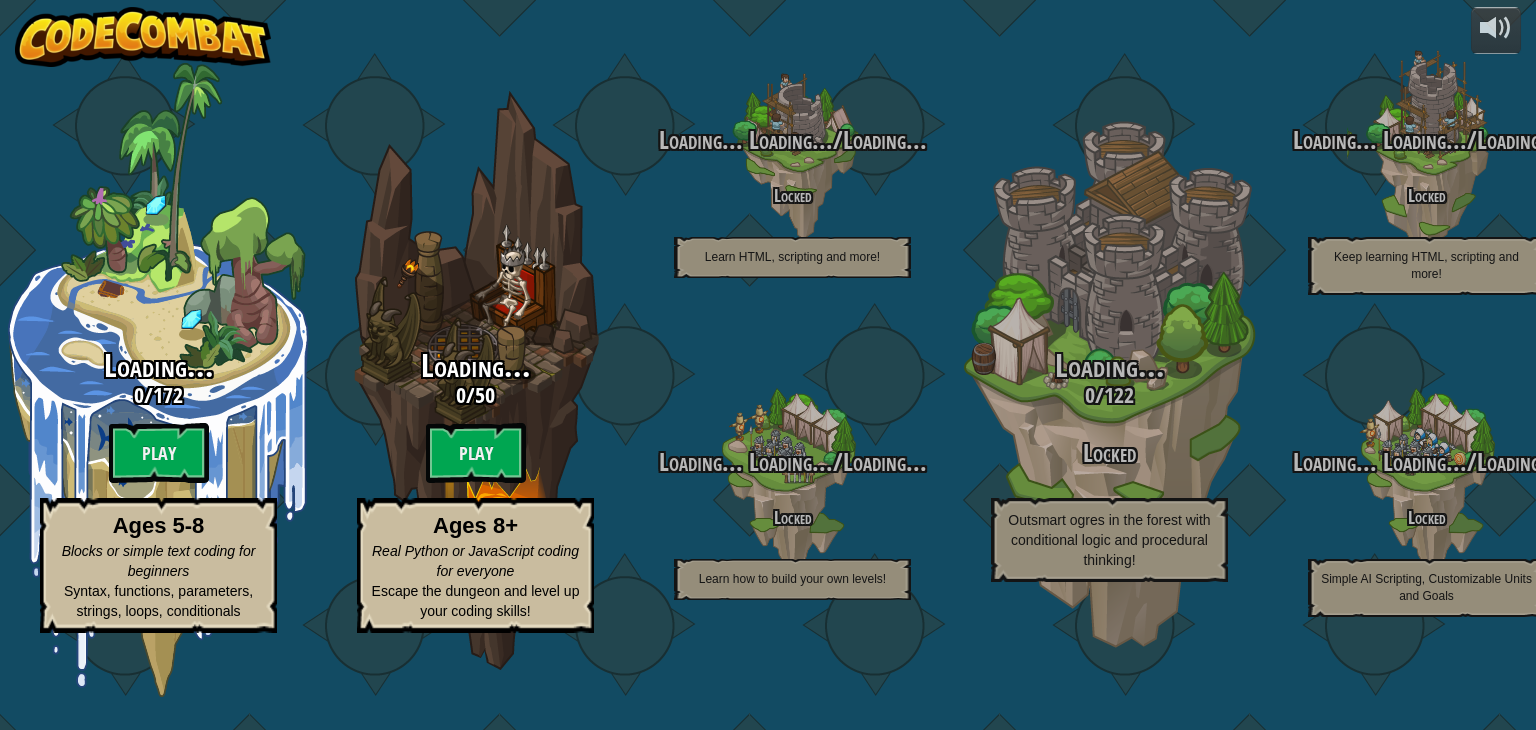 scroll, scrollTop: 0, scrollLeft: 0, axis: both 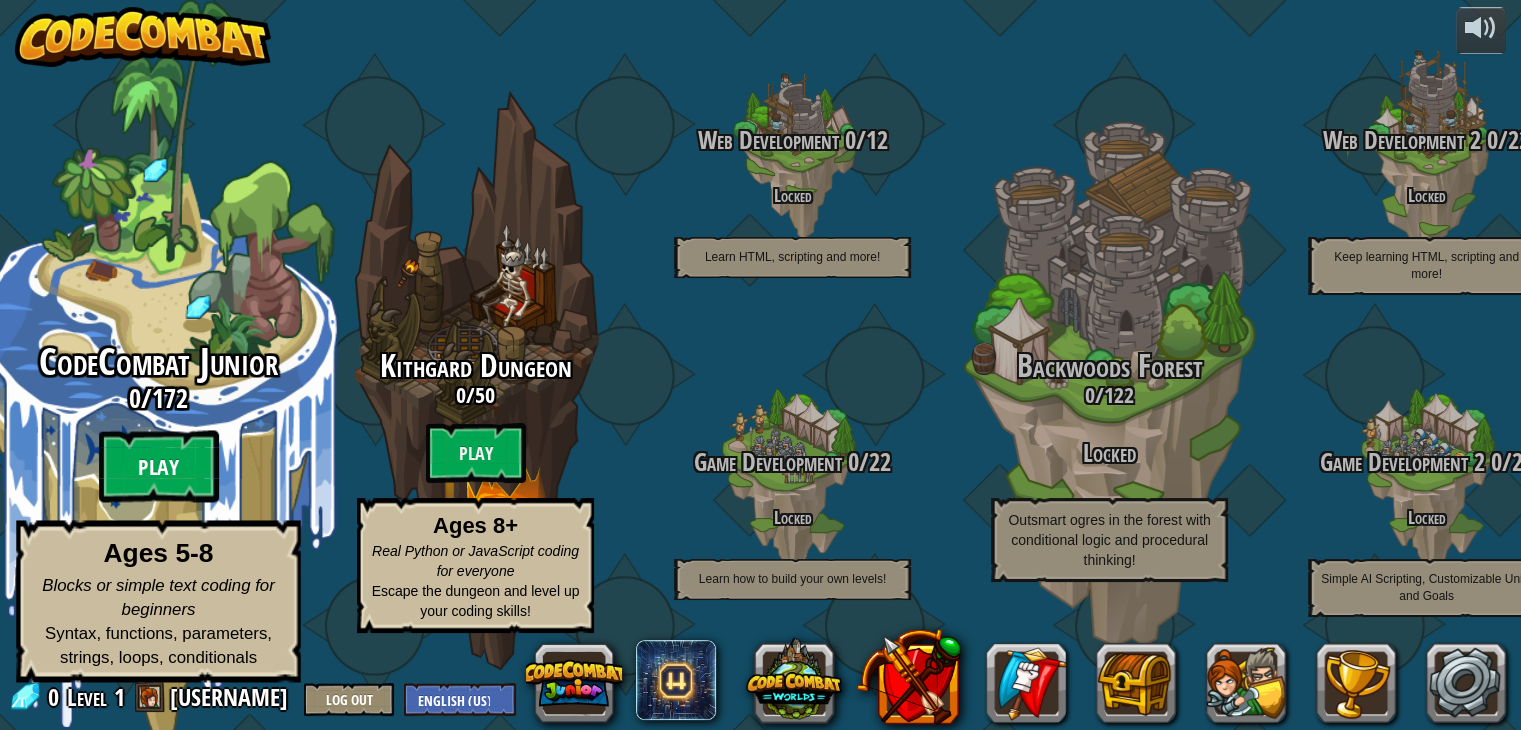 click on "Play" at bounding box center (159, 467) 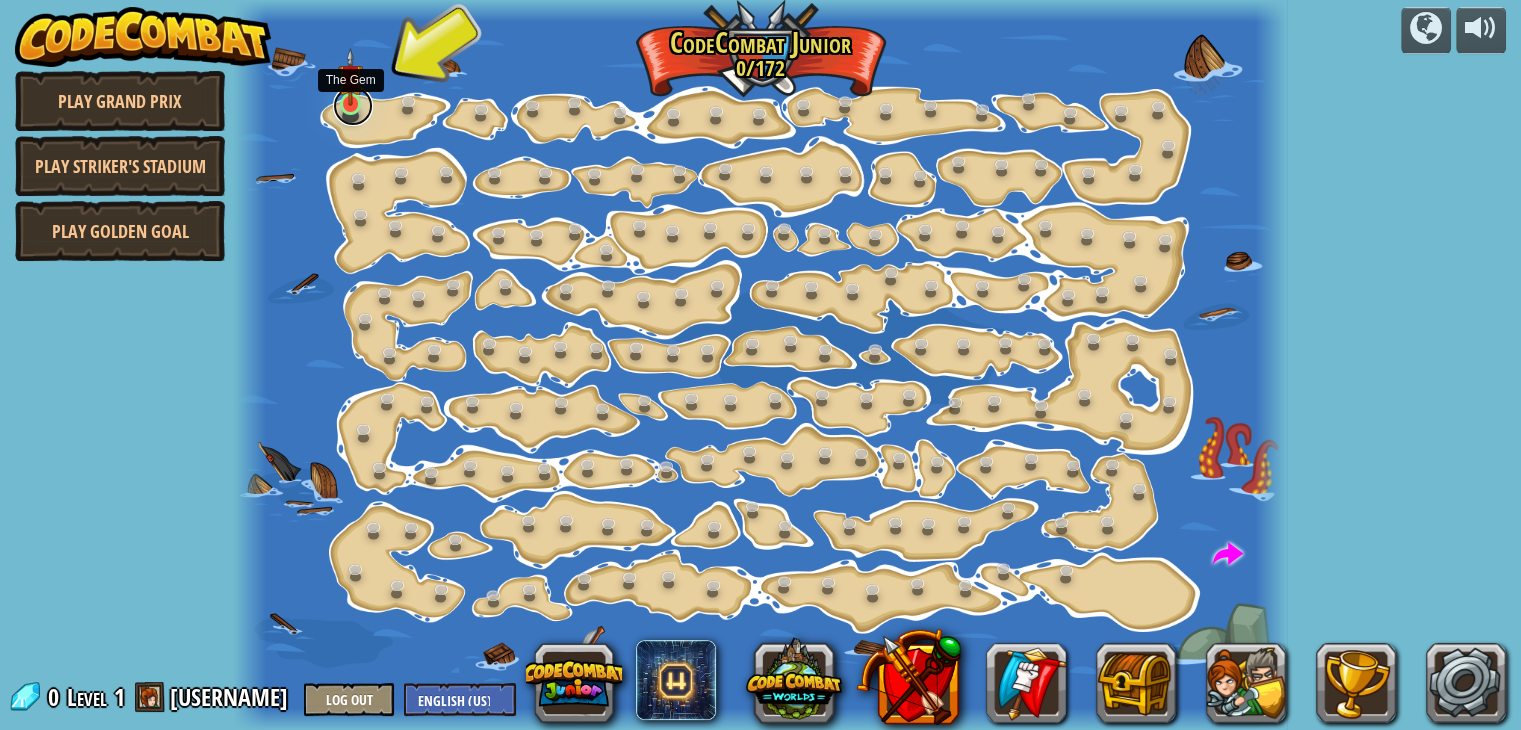 click at bounding box center [353, 106] 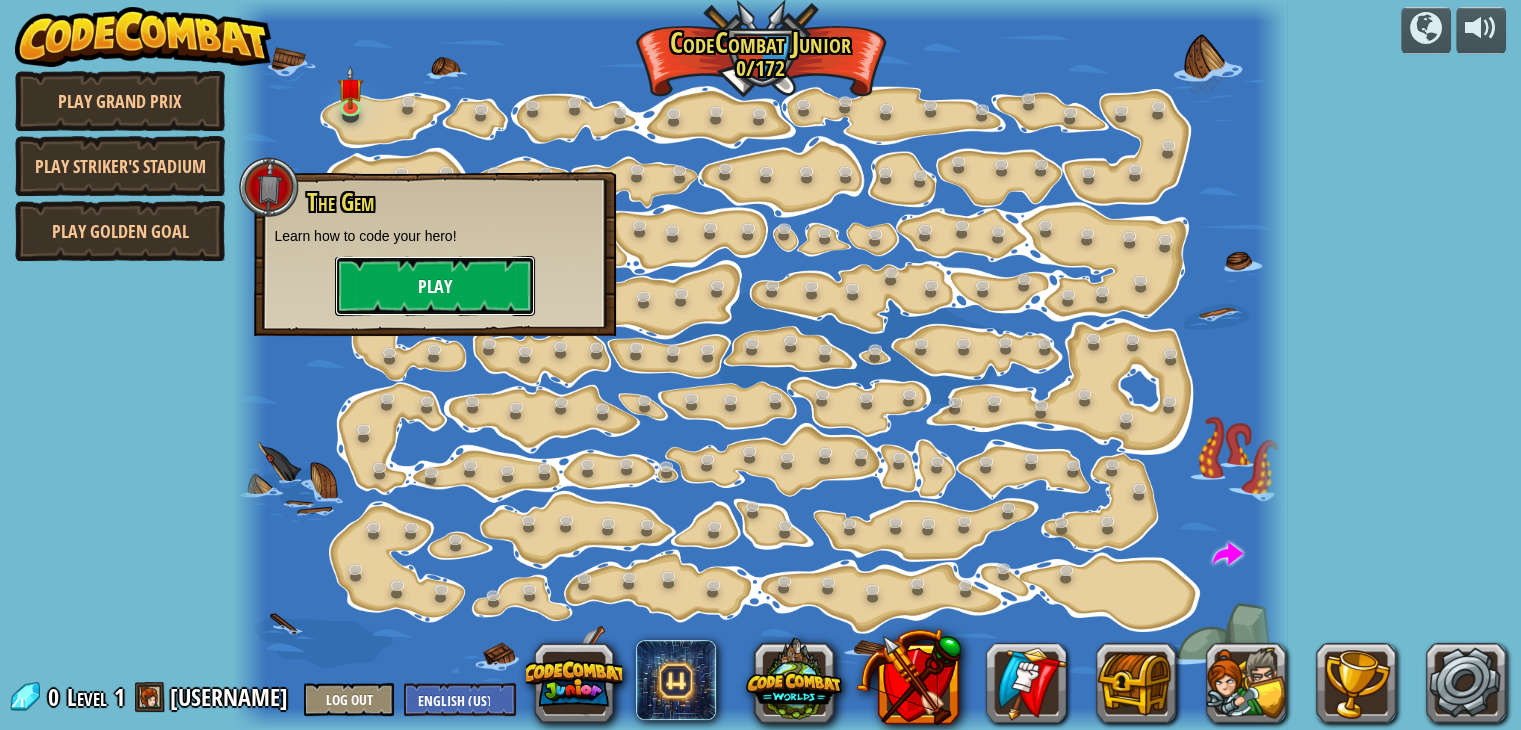 click on "Play" at bounding box center [435, 286] 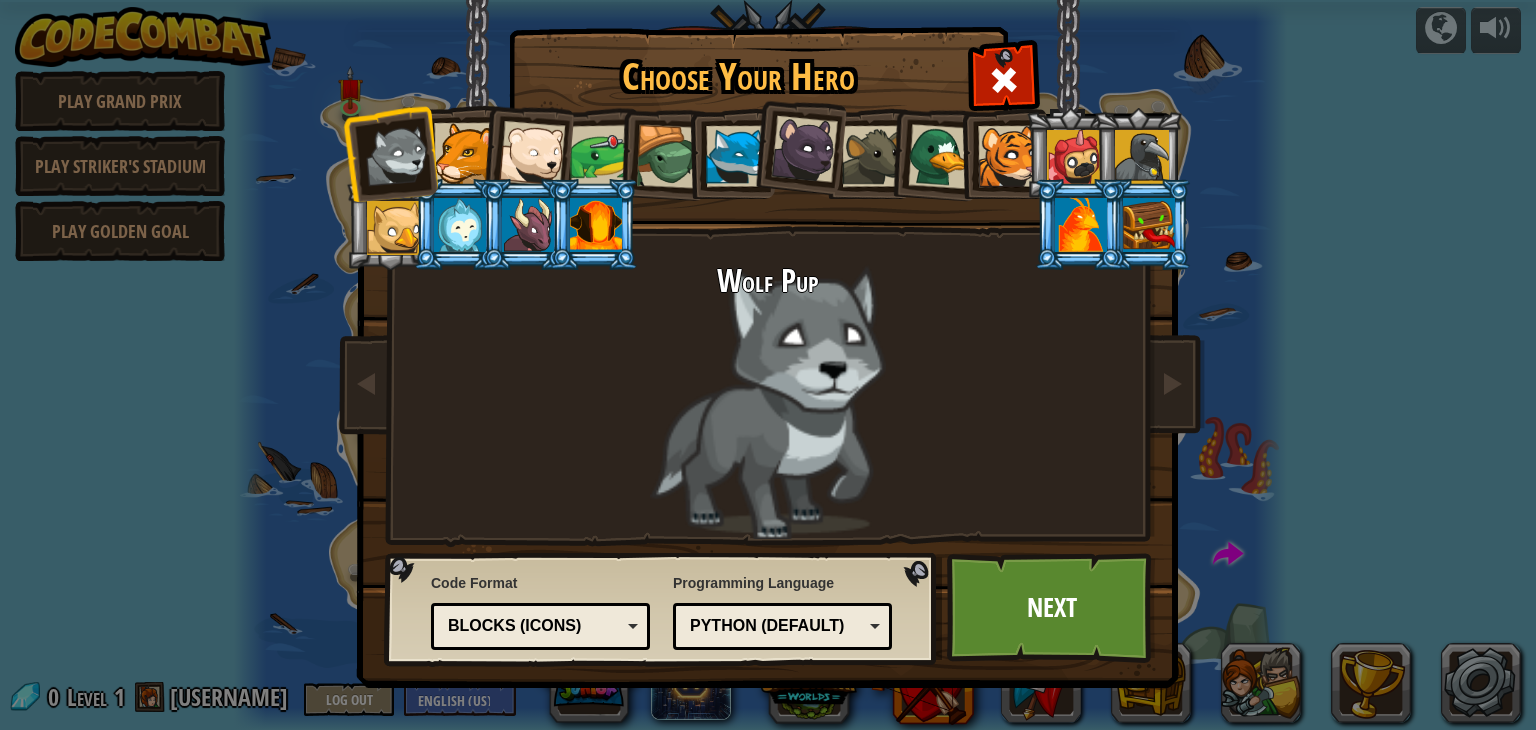 click on "Wolf Pup" at bounding box center [768, 401] 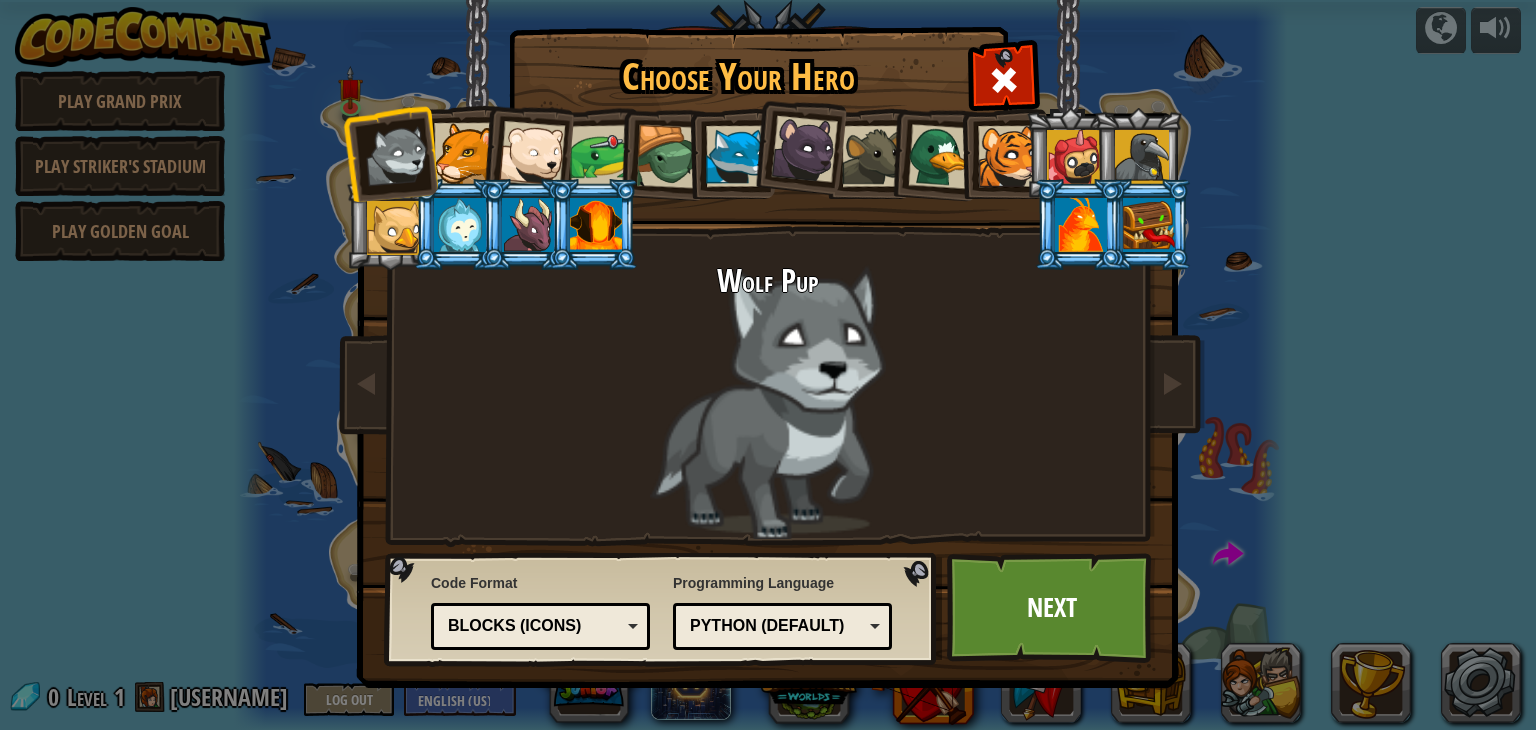 click on "Python (Default)" at bounding box center [776, 626] 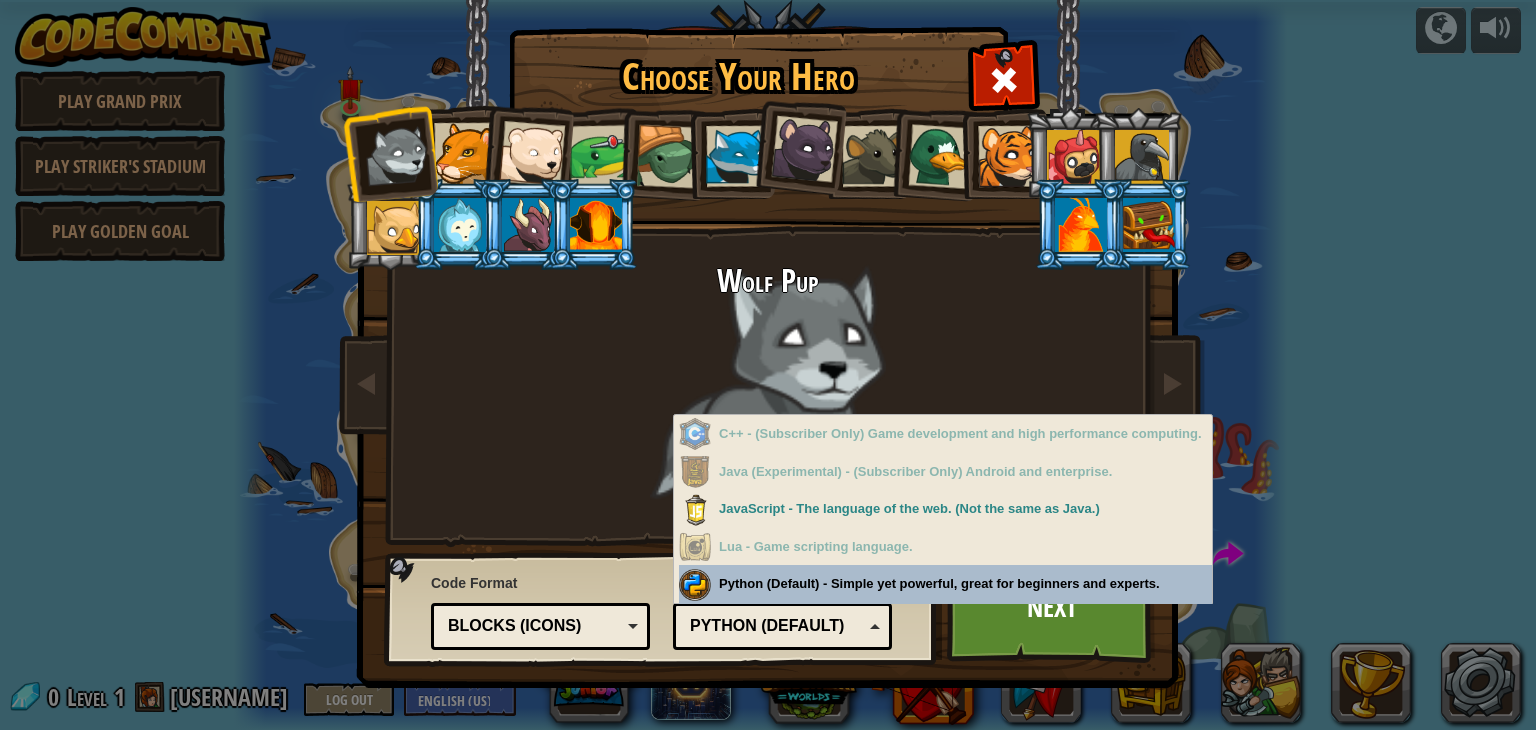 click on "Blocks (Icons)" at bounding box center (534, 626) 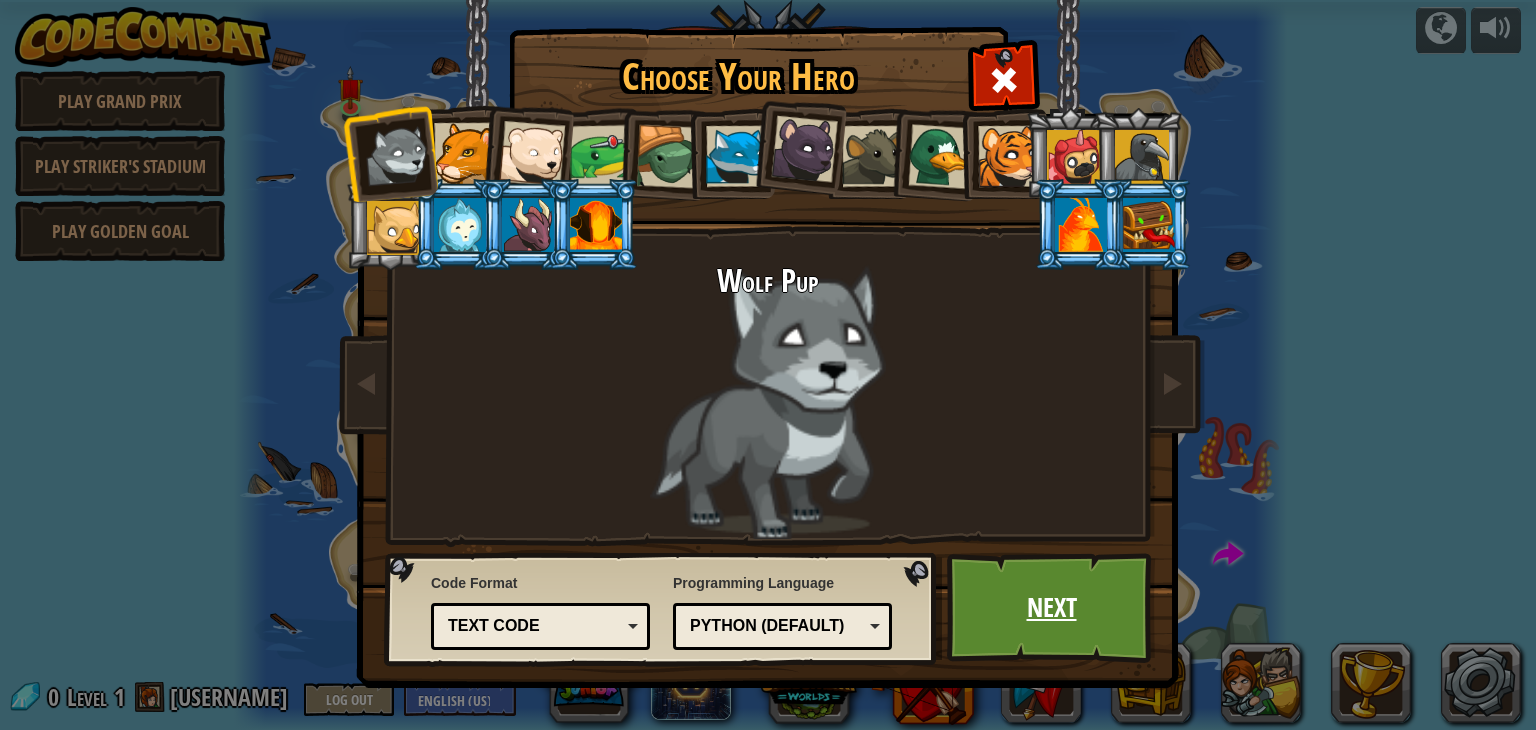 click on "Next" at bounding box center [1051, 608] 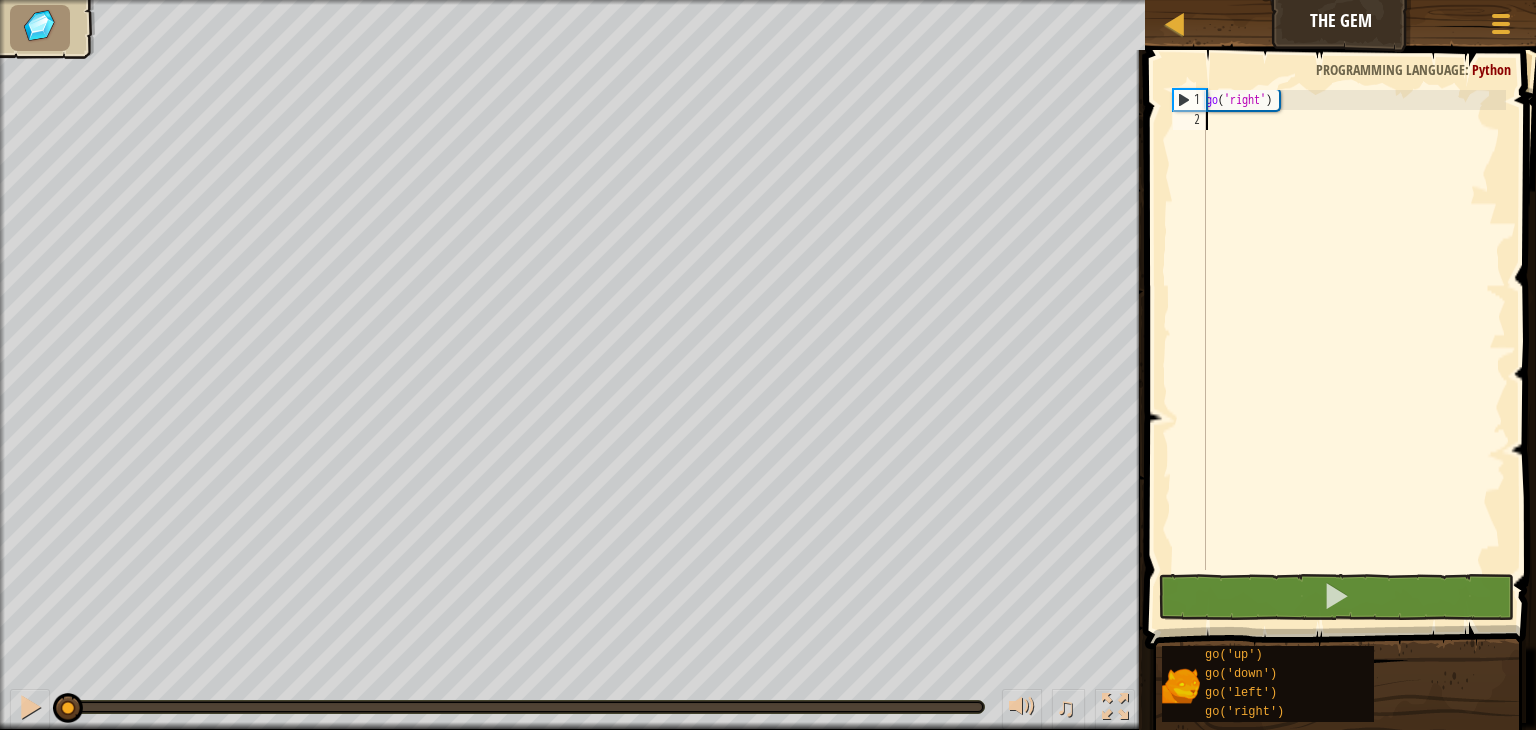 click on "1 2" at bounding box center [1189, 500090] 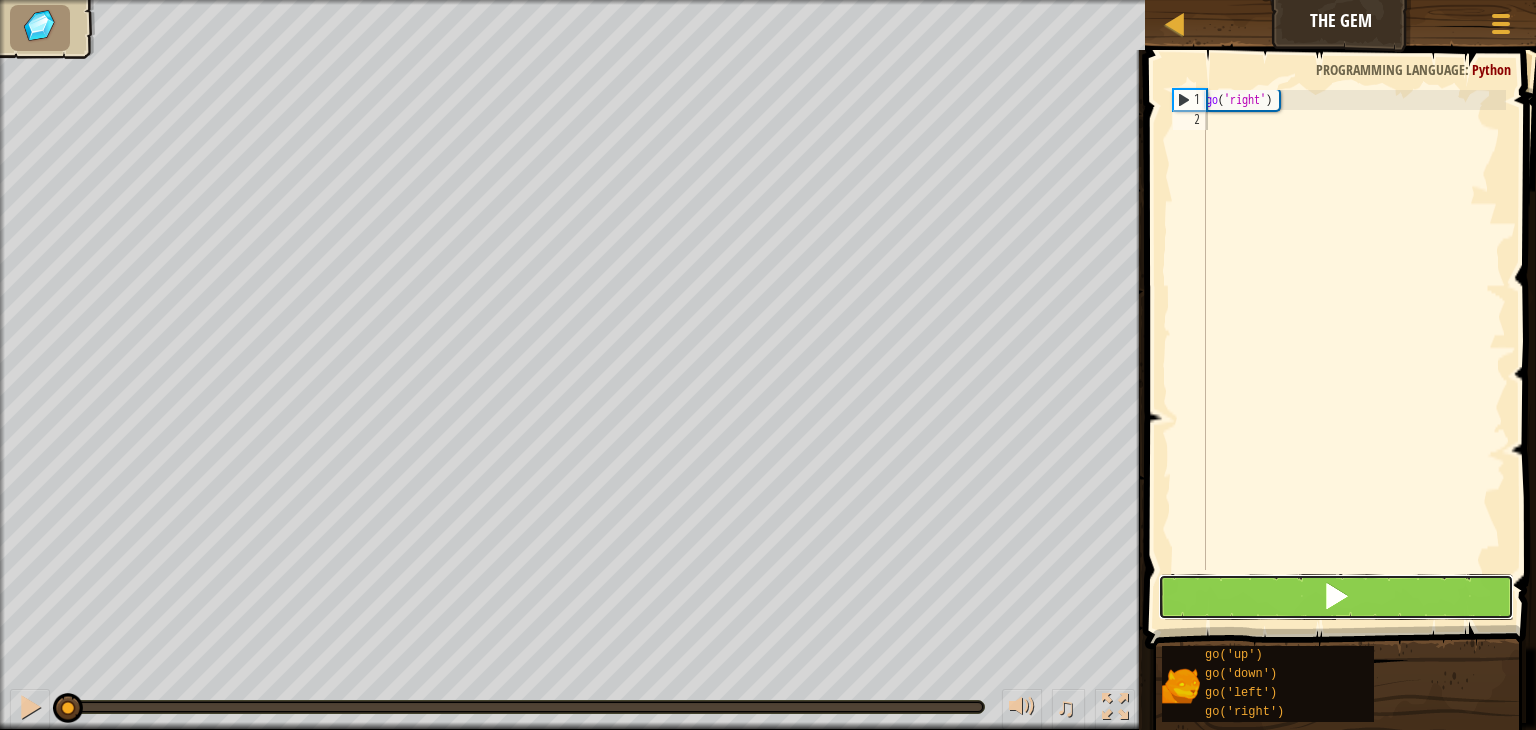 click at bounding box center [1336, 597] 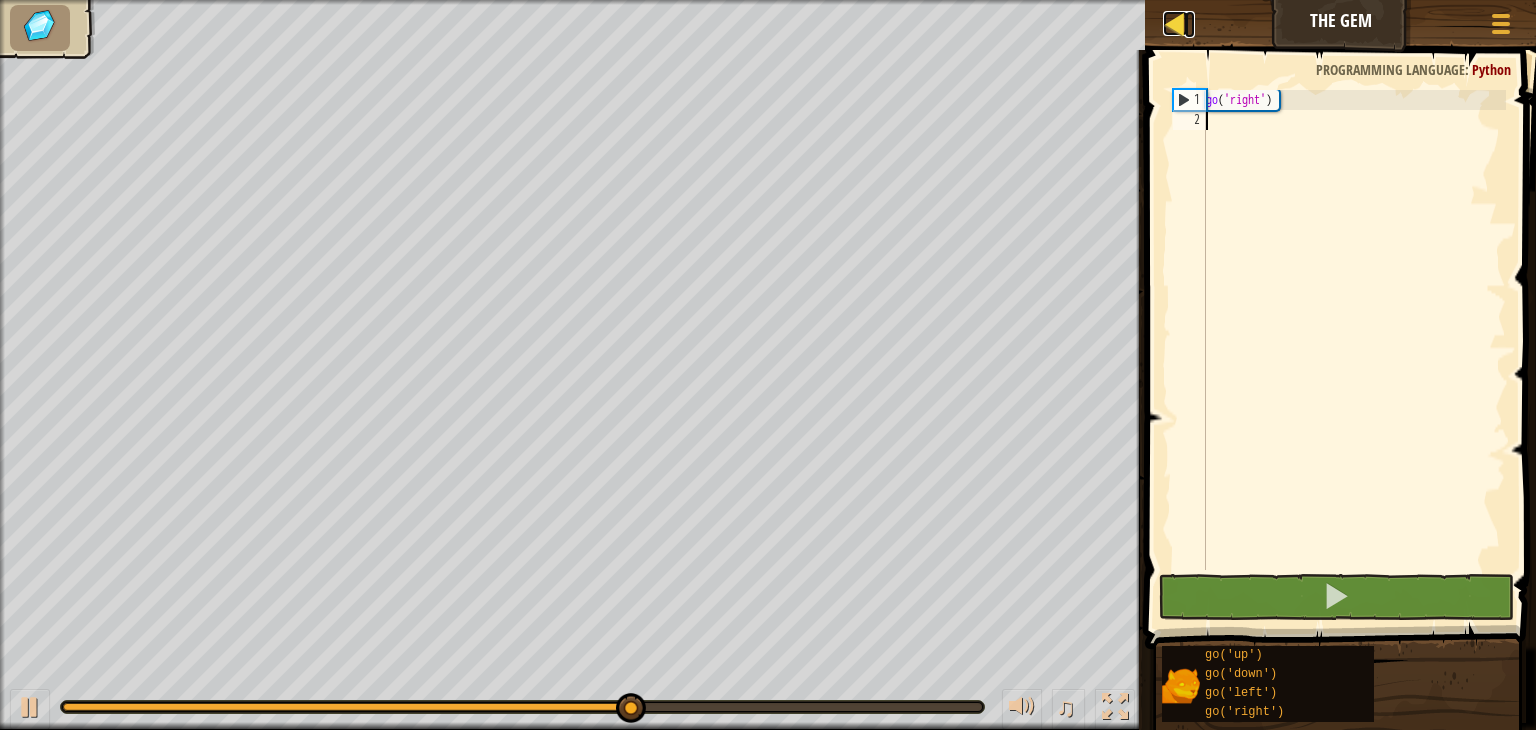 click at bounding box center (1175, 23) 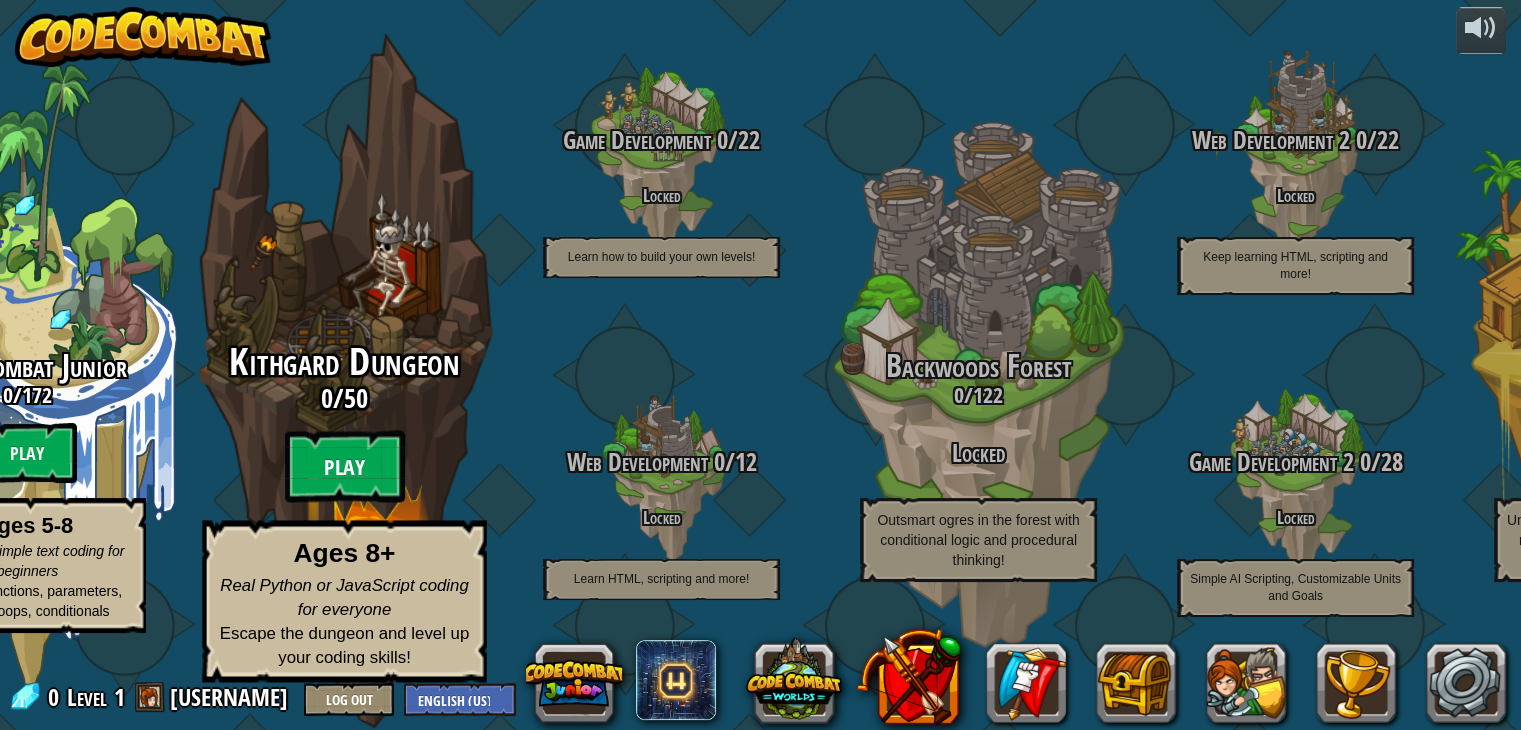 click on "Play" at bounding box center (344, 467) 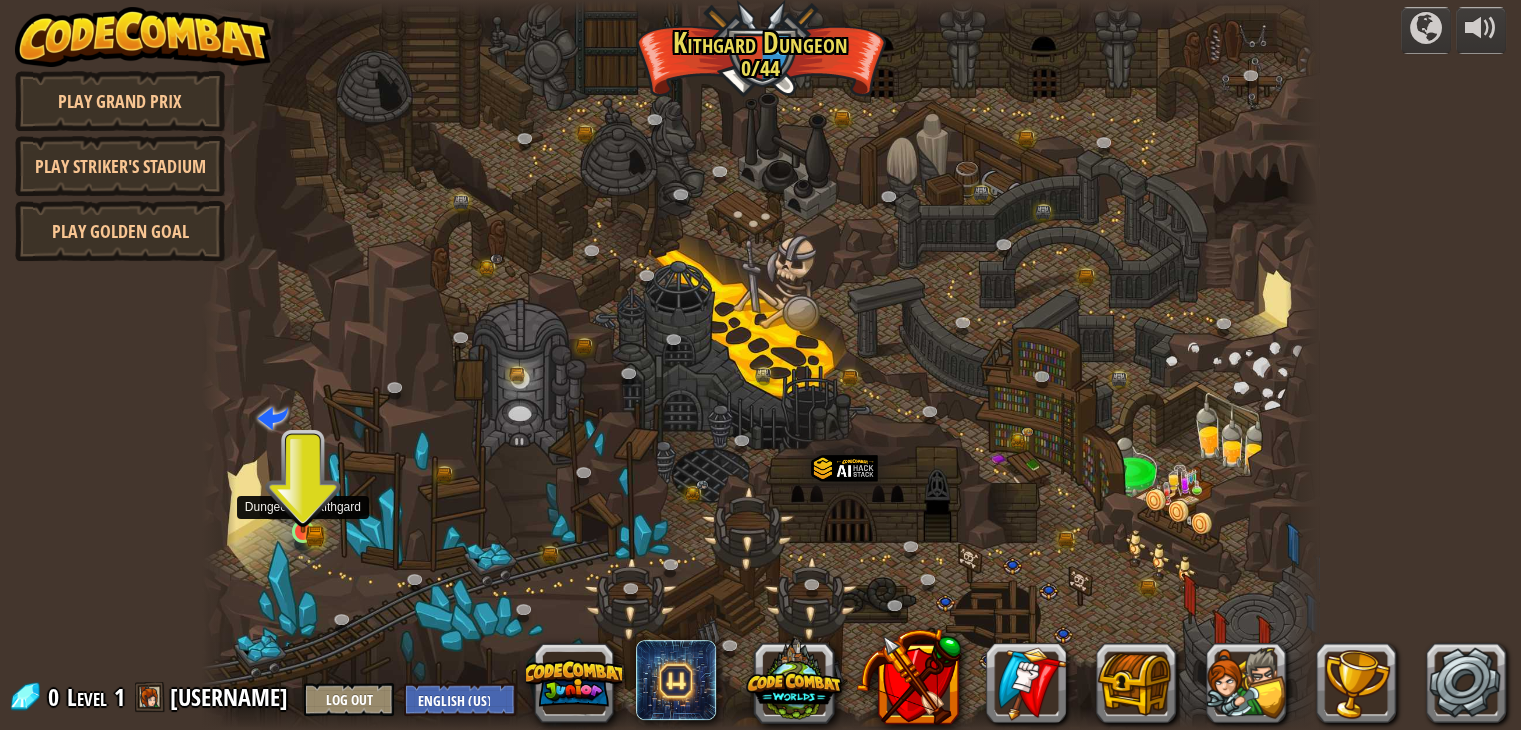 click at bounding box center [303, 502] 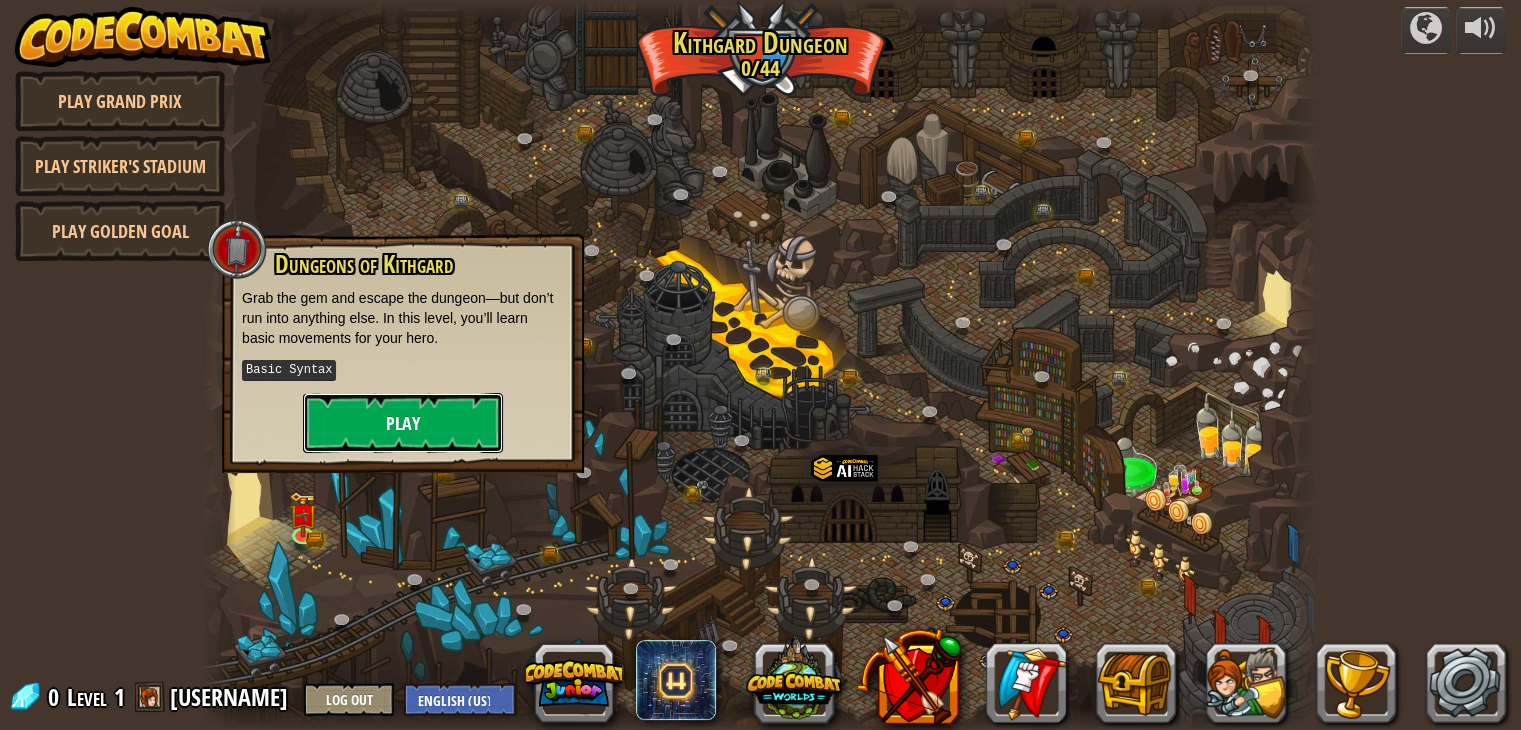 click on "Play" at bounding box center [403, 423] 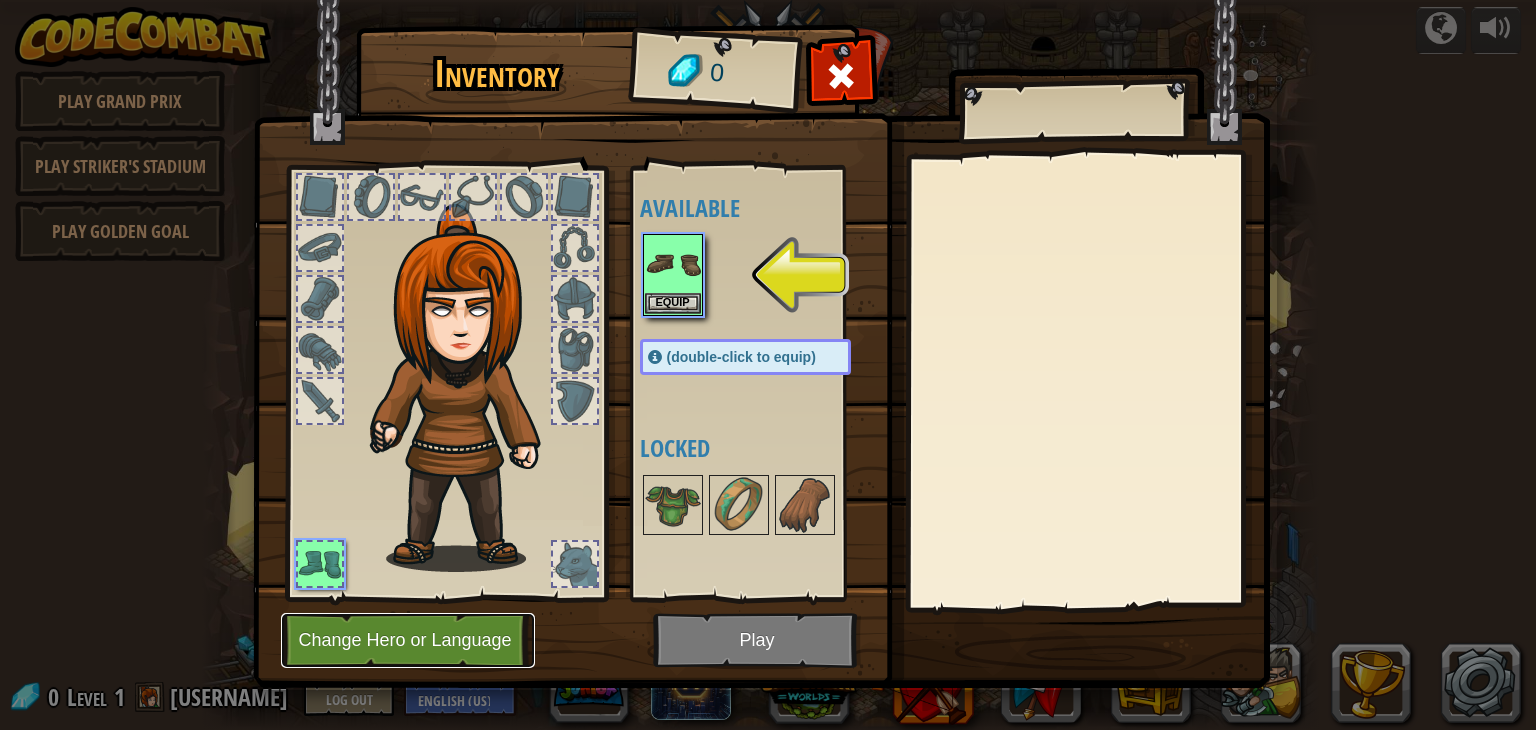 click on "Change Hero or Language" at bounding box center (408, 640) 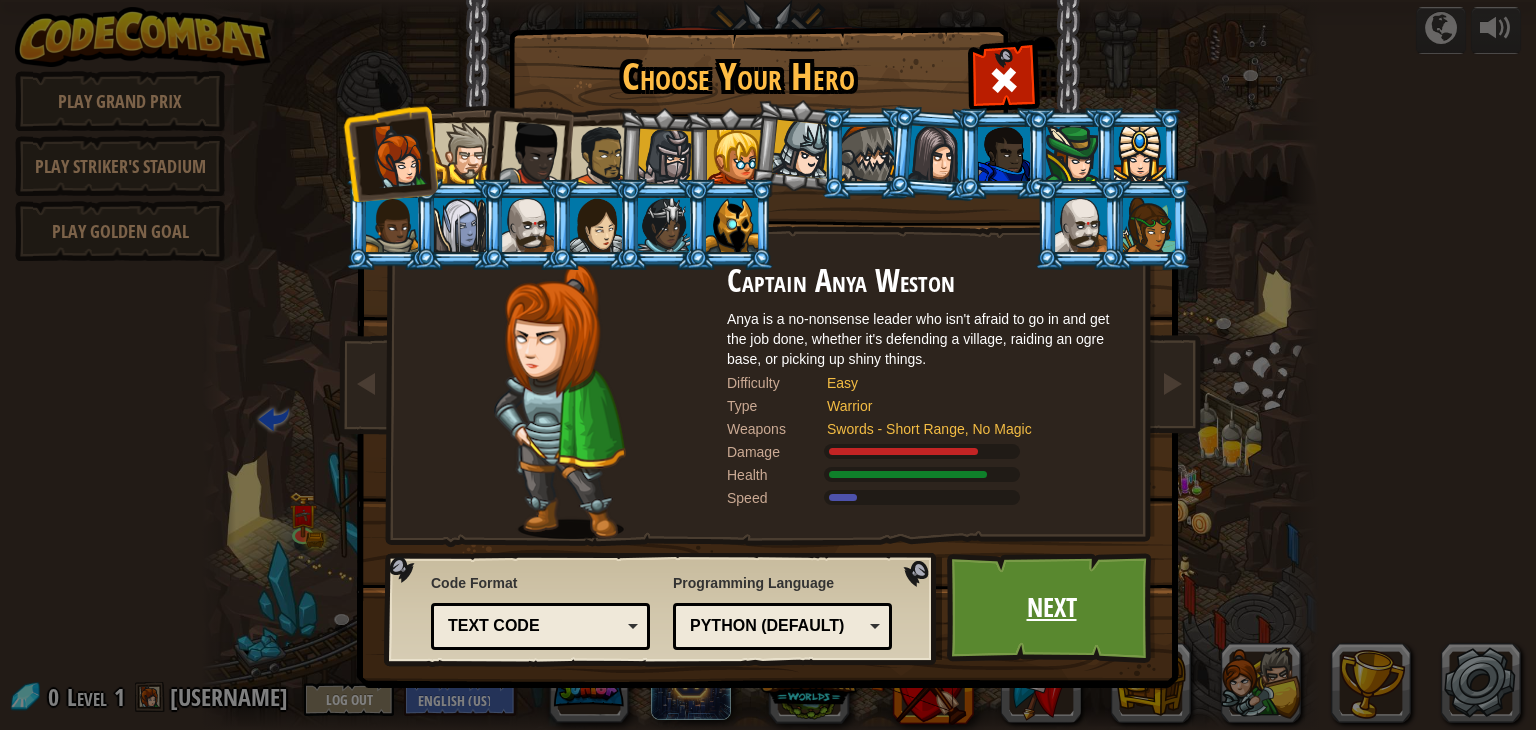 click on "Next" at bounding box center [1051, 608] 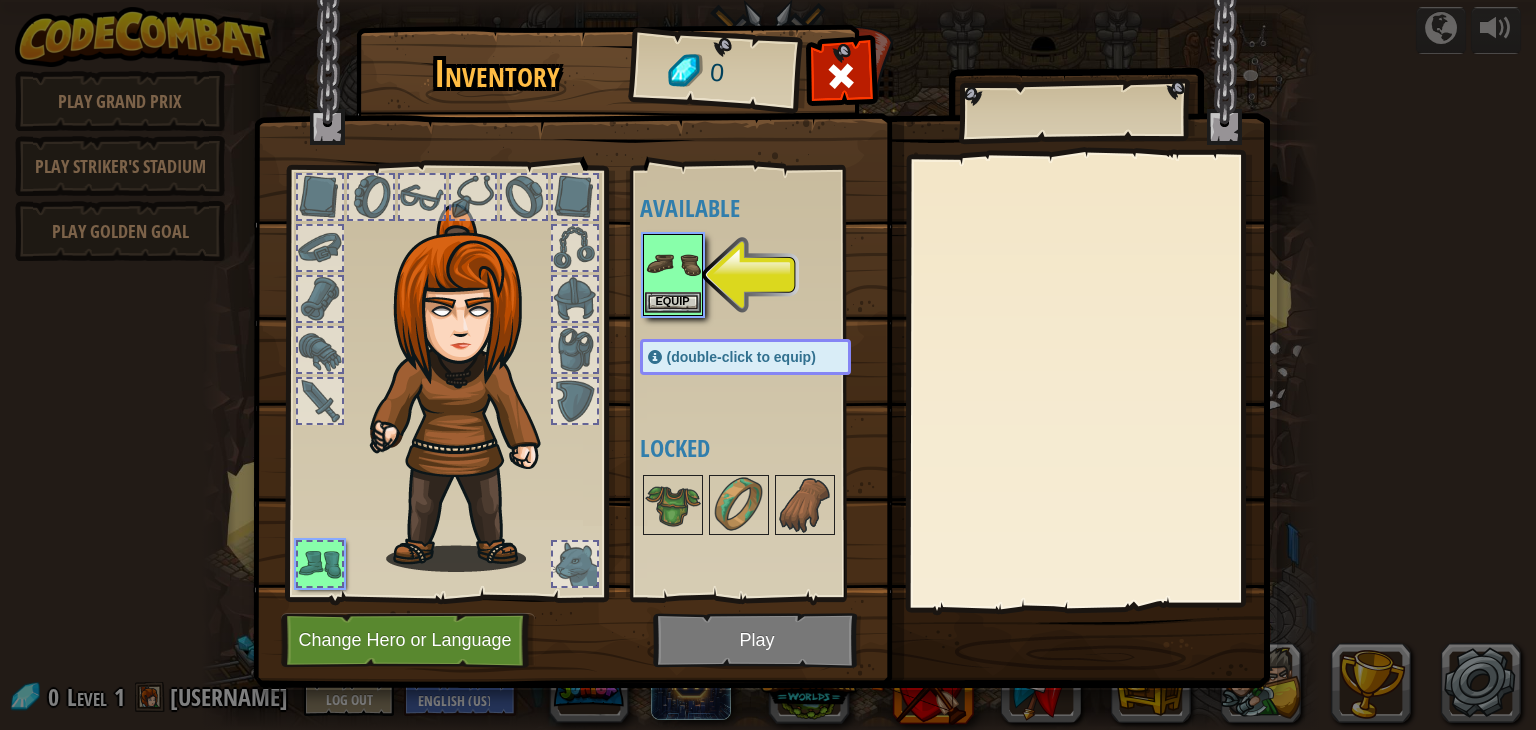 click at bounding box center [673, 264] 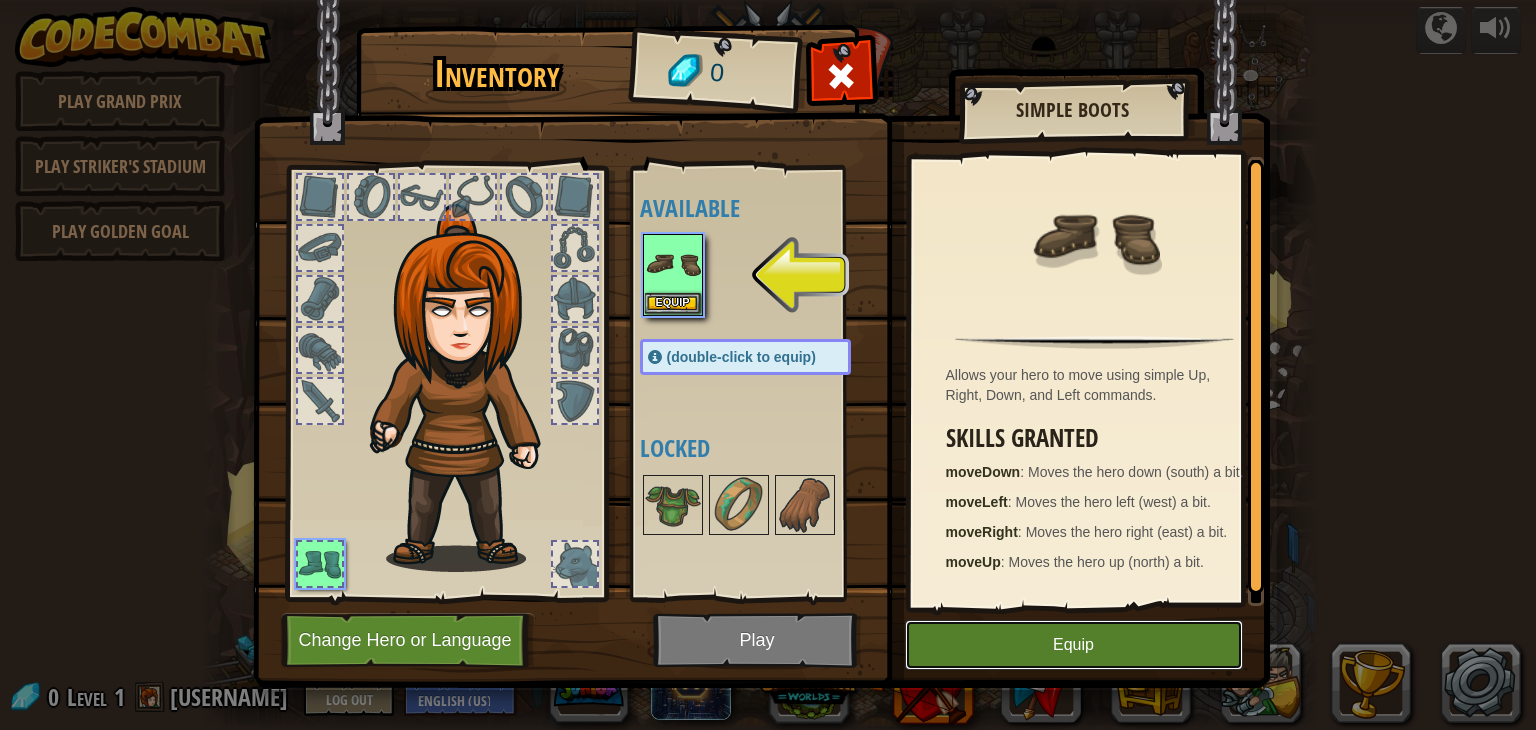 click on "Equip" at bounding box center [1074, 645] 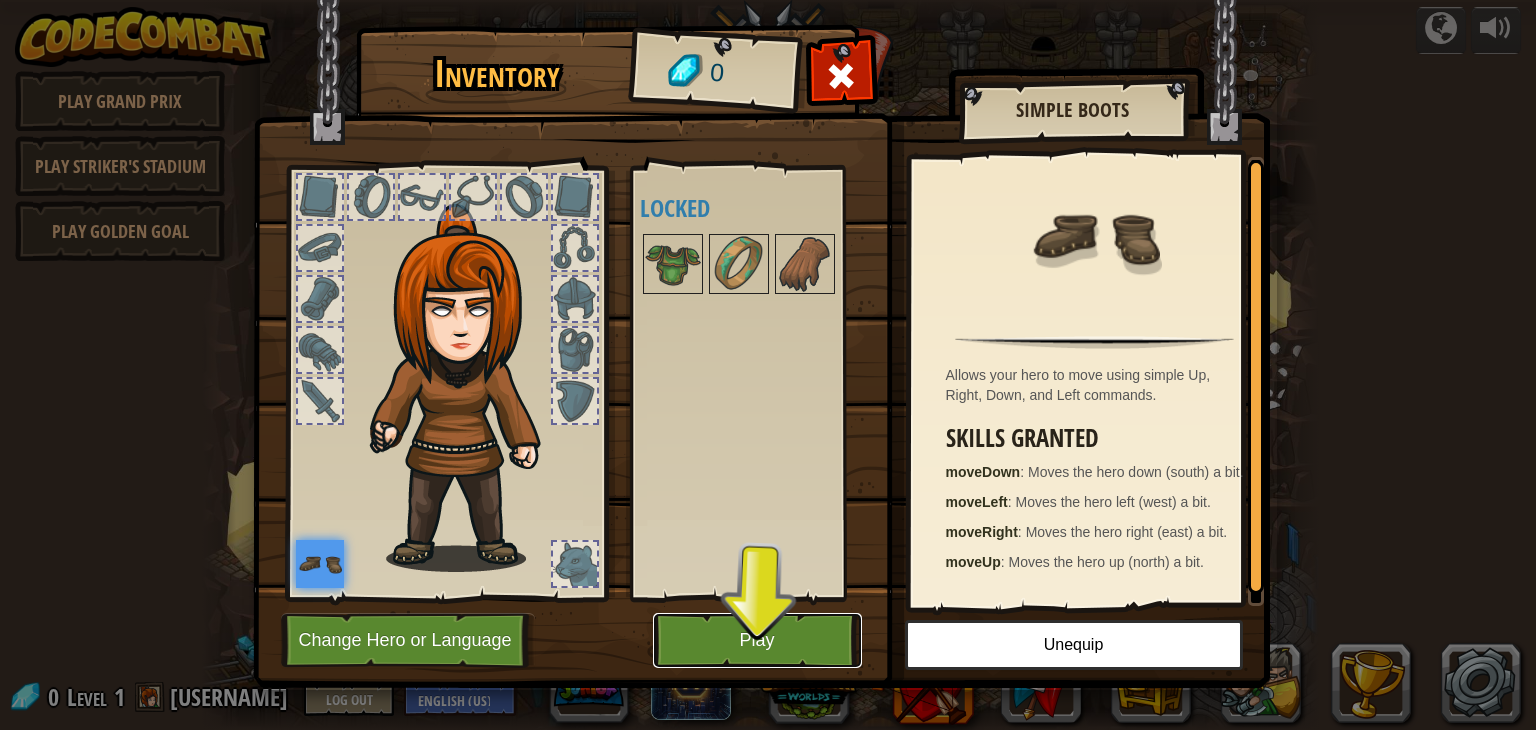 click on "Play" at bounding box center (757, 640) 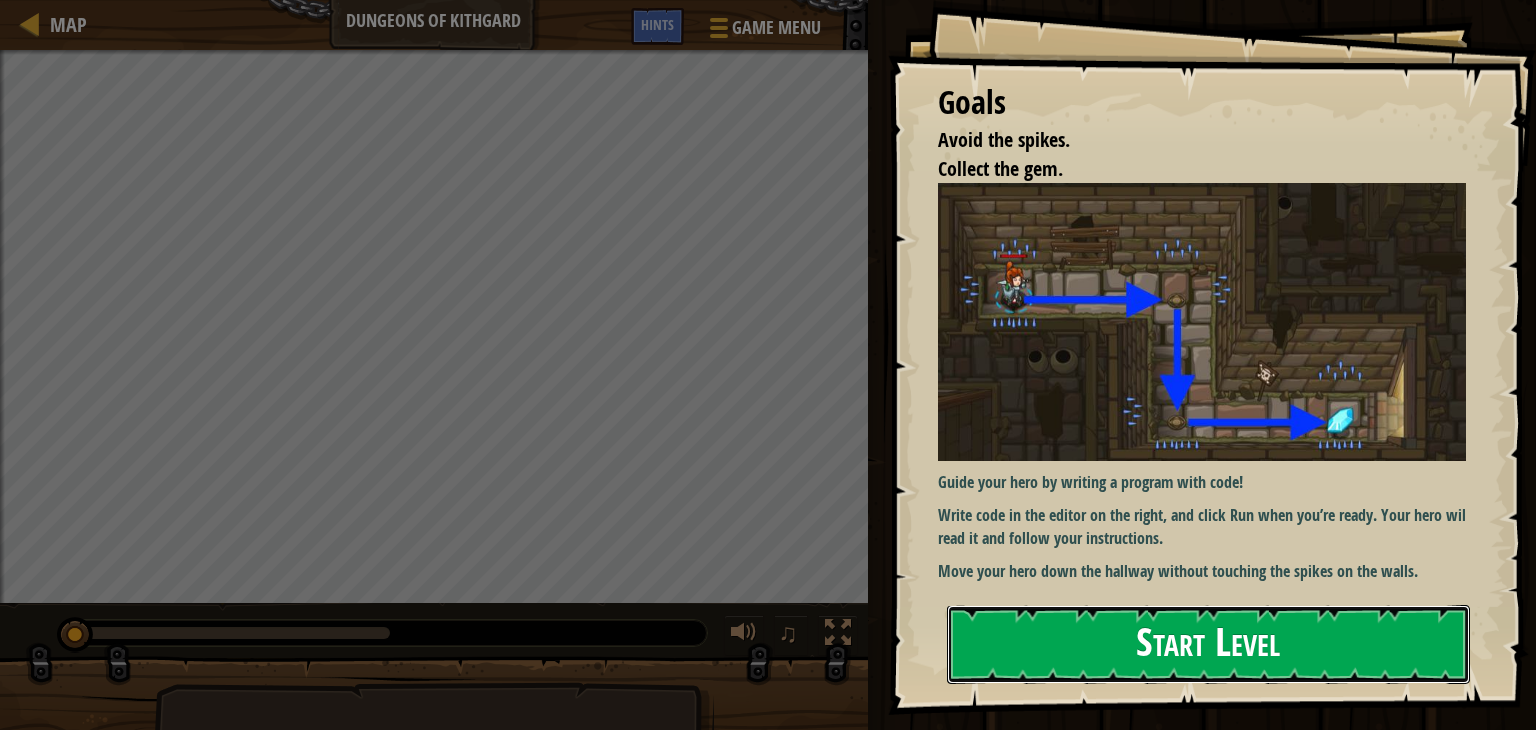 click on "Start Level" at bounding box center (1208, 644) 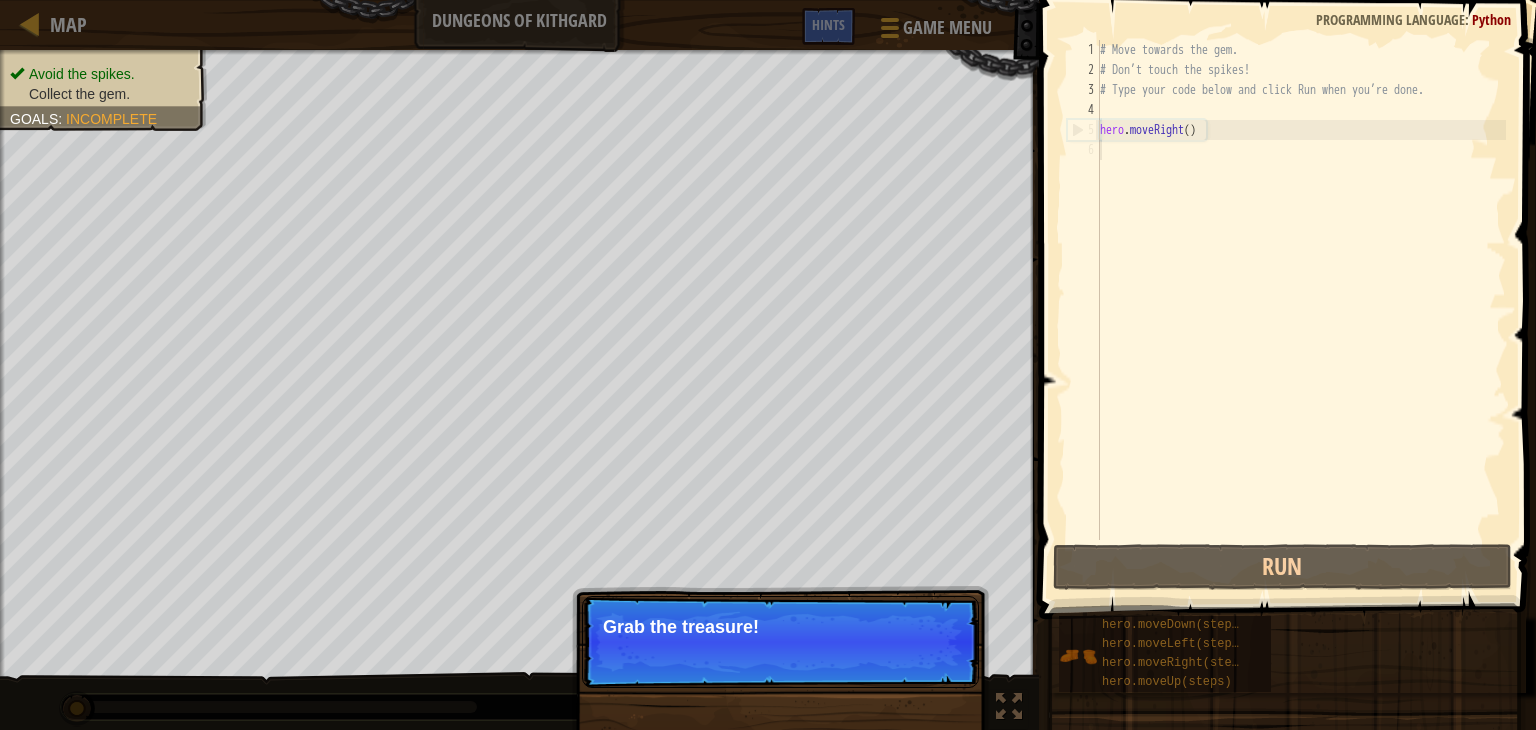 click on "Grab the treasure!" at bounding box center [780, 627] 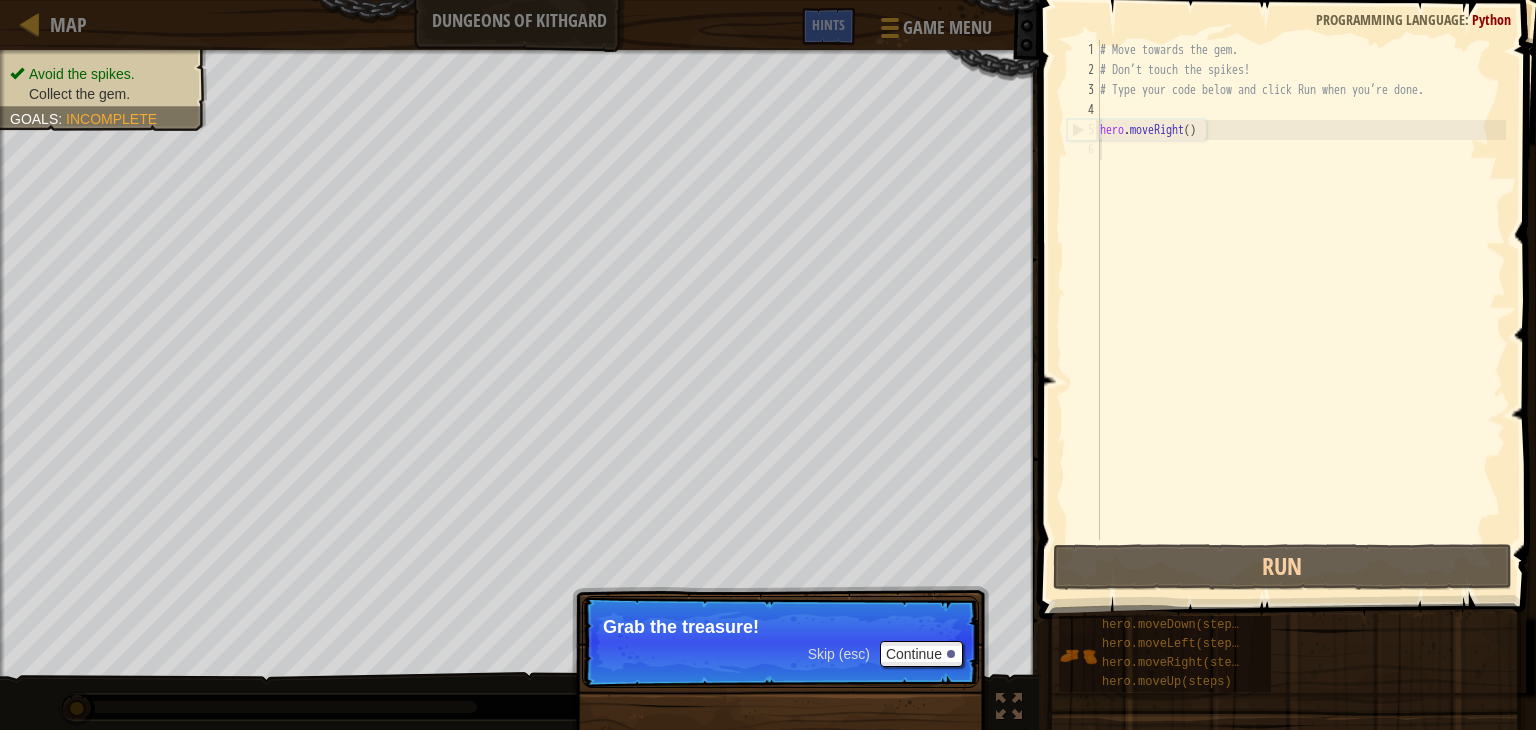click on "Grab the treasure!" at bounding box center (780, 627) 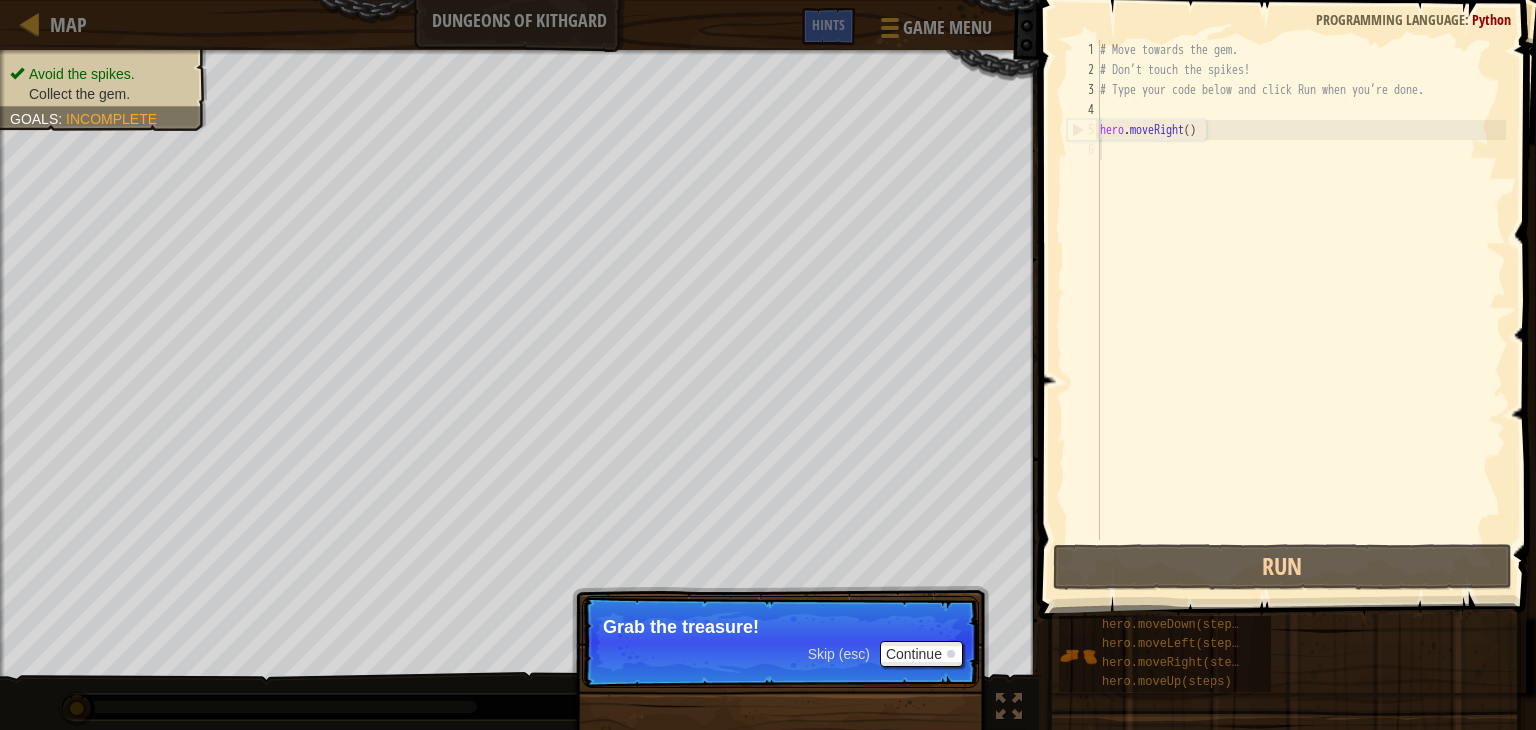 scroll, scrollTop: 9, scrollLeft: 0, axis: vertical 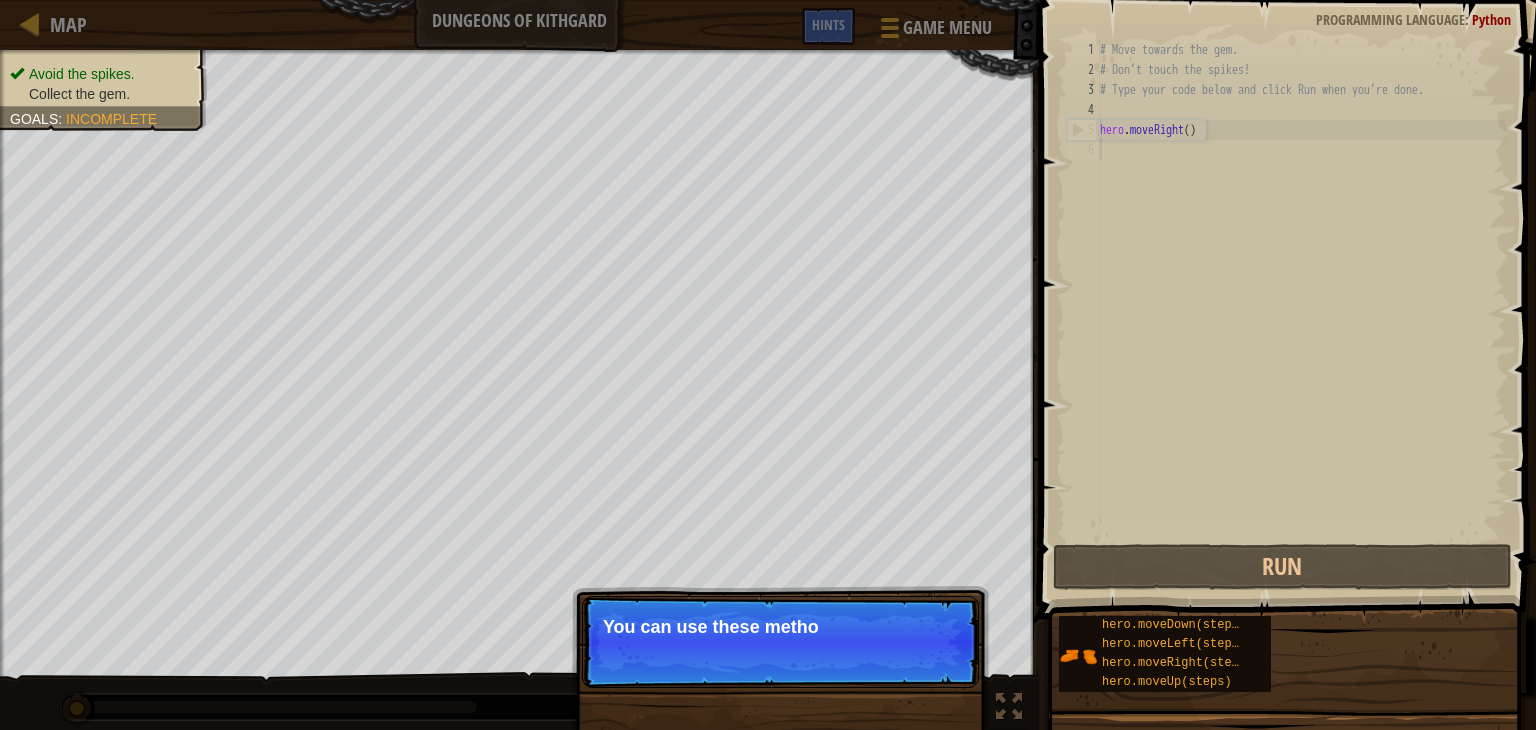 click on "You can use these metho" at bounding box center (780, 627) 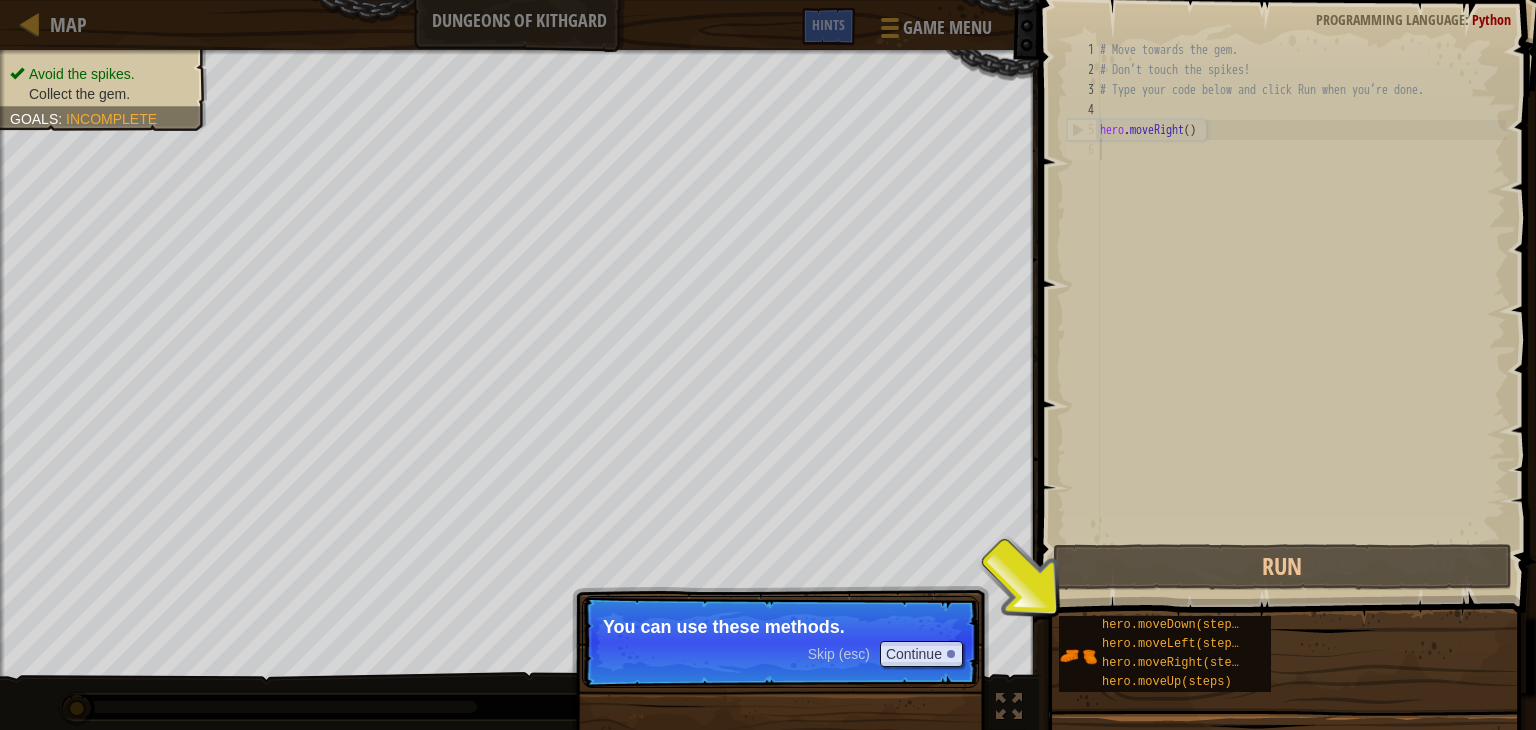 click on "You can use these methods." at bounding box center (780, 627) 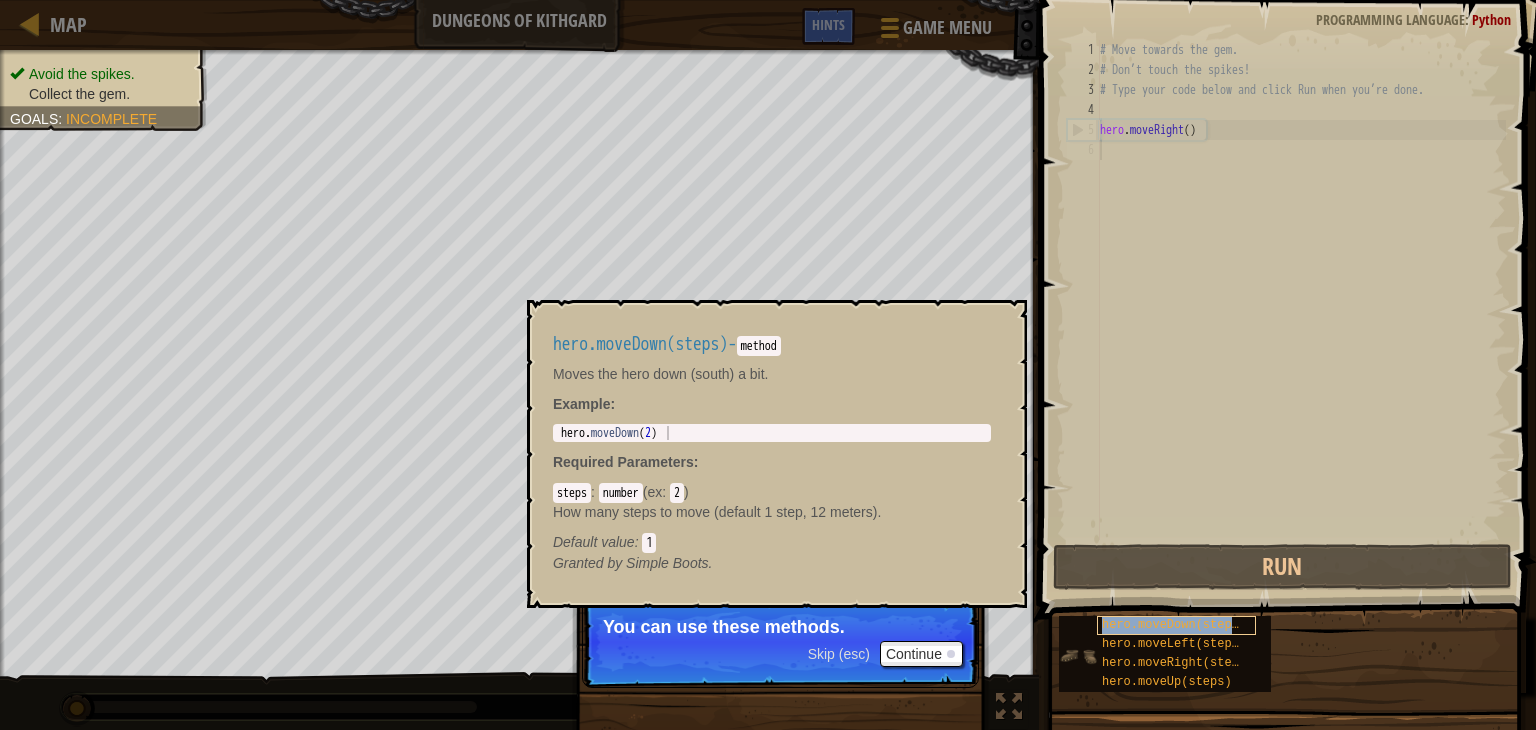 click on "hero.moveDown(steps)" at bounding box center (1176, 625) 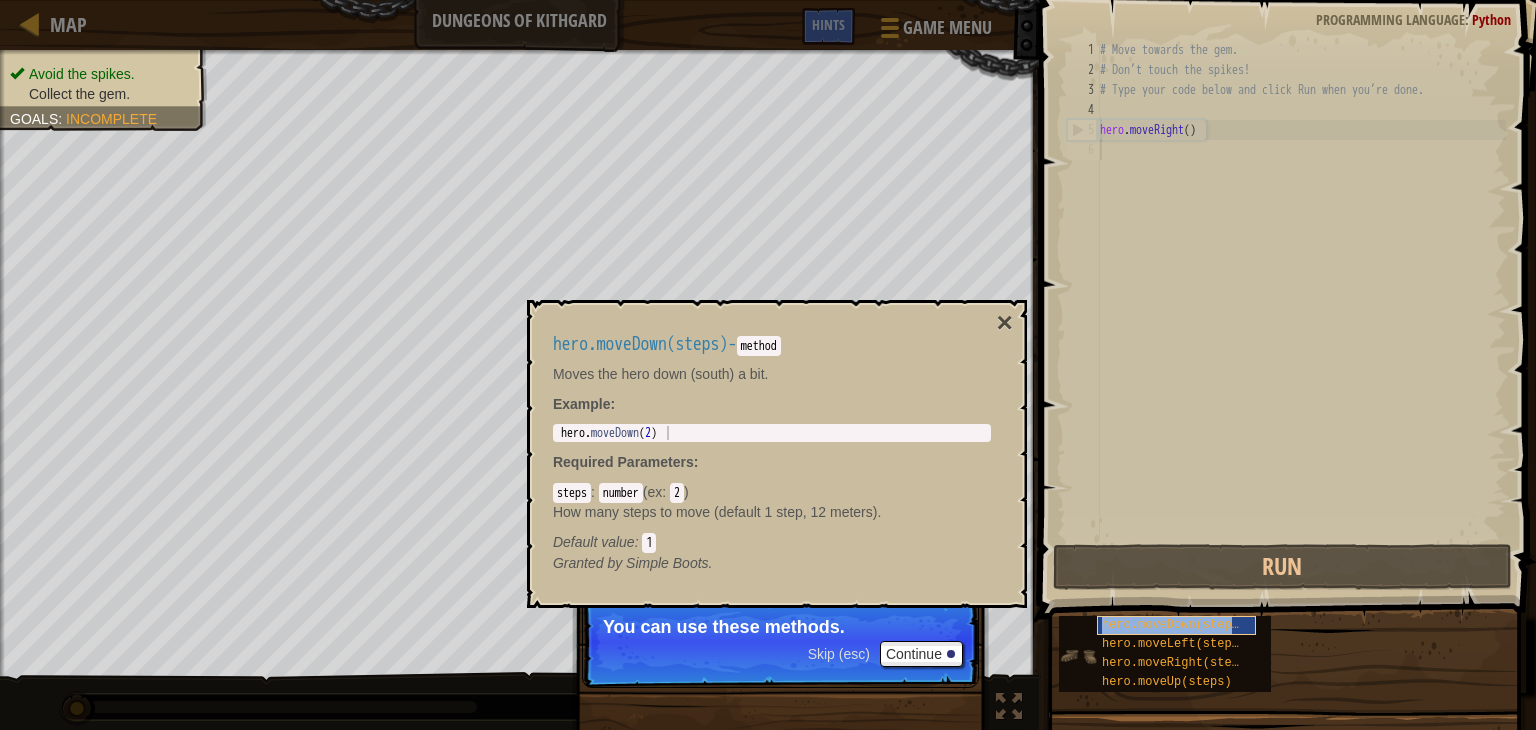 click on "hero.moveDown(steps)" at bounding box center (1176, 625) 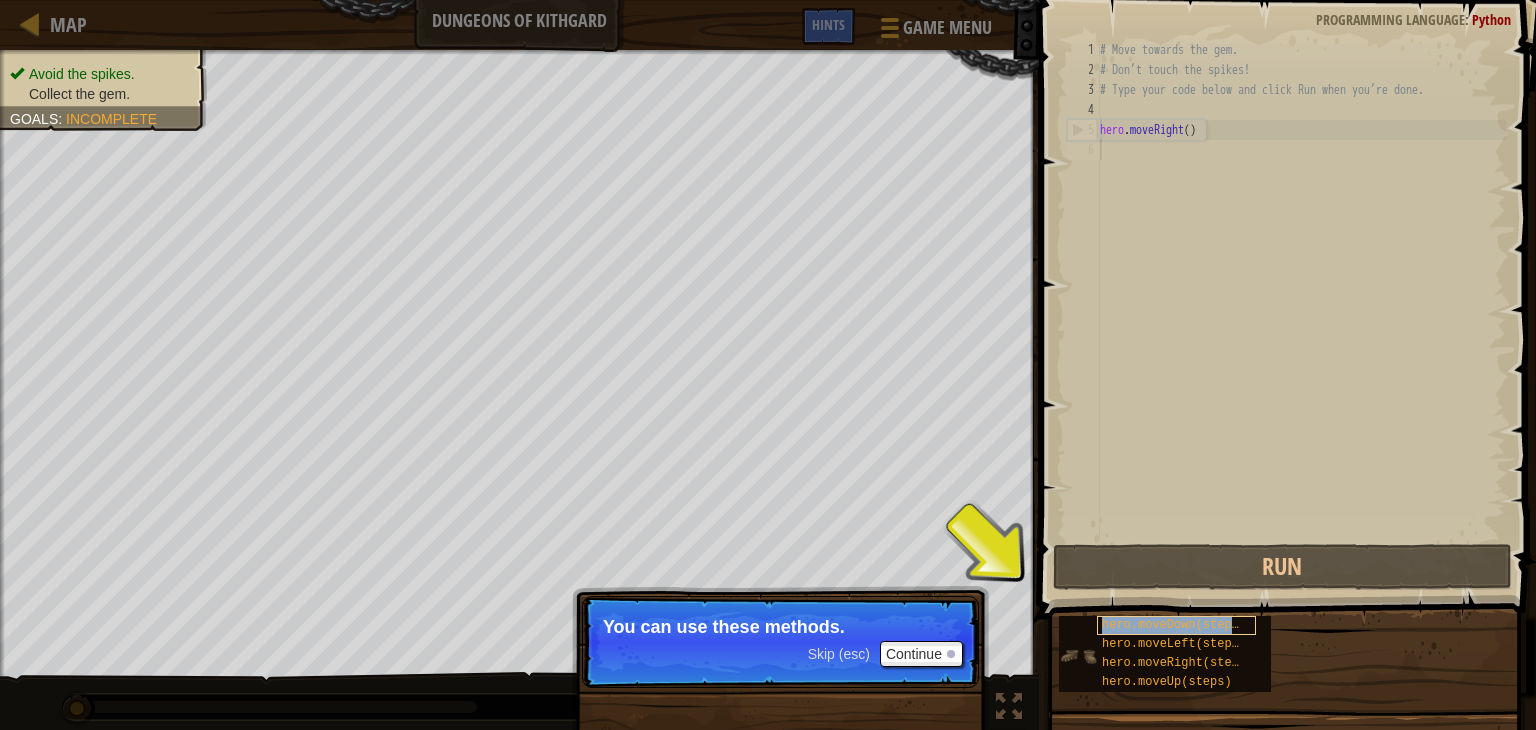 click on "hero.moveDown(steps)" at bounding box center [1176, 625] 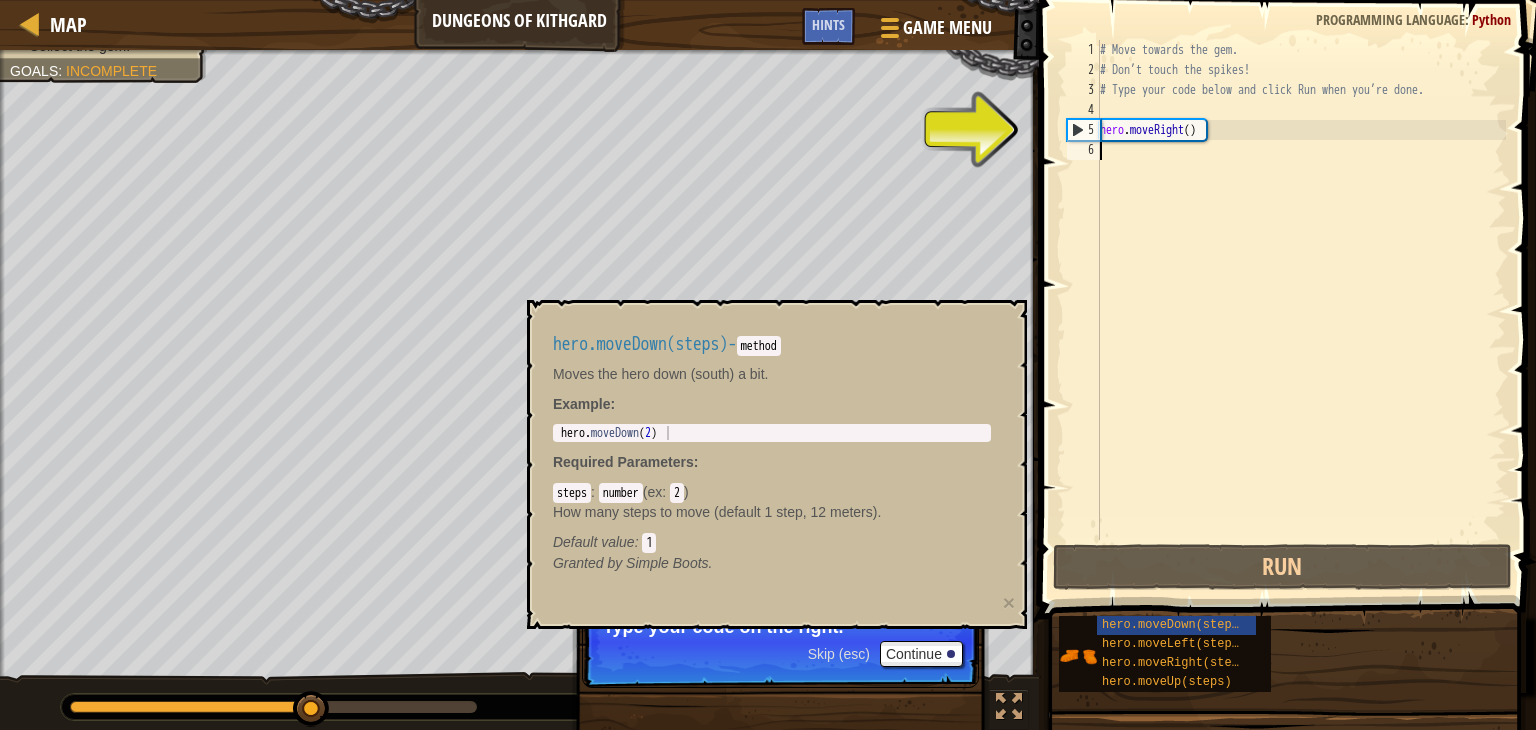 click on "hero.moveDown(steps)  -  method Moves the hero down (south) a bit.
Example : 1 hero . moveDown ( 2 )     הההההההההההההההההההההההההההההההההההההההההההההההההההההההההההההההההההההההההההההההההההההההההההההההההההההההההההההההההההההההההההההההההההההההההההההההההההההההההההההההההההההההההההההההההההההההההההההההההההההההההההההההההההההההההההההההההההההההההההההההההההההההההההההההה XXXXXXXXXXXXXXXXXXXXXXXXXXXXXXXXXXXXXXXXXXXXXXXXXXXXXXXXXXXXXXXXXXXXXXXXXXXXXXXXXXXXXXXXXXXXXXXXXXXXXXXXXXXXXXXXXXXXXXXXXXXXXXXXXXXXXXXXXXXXXXXXXXXXXXXXXXXXXXXXXXXXXXXXXXXXXXXXXXXXXXXXXXXXXXXXXXXXXXXXXXXXXXXXXXXXXXXXXXXXXXXXXXXXXXXXXXXXXXXXXXXXXXXXXXXXXXXX Required Parameters : steps : number  ( ex : 2 ) How many steps to move (default 1 step, 12 meters).
Default value : 1 Granted by Simple Boots." at bounding box center [772, 454] 